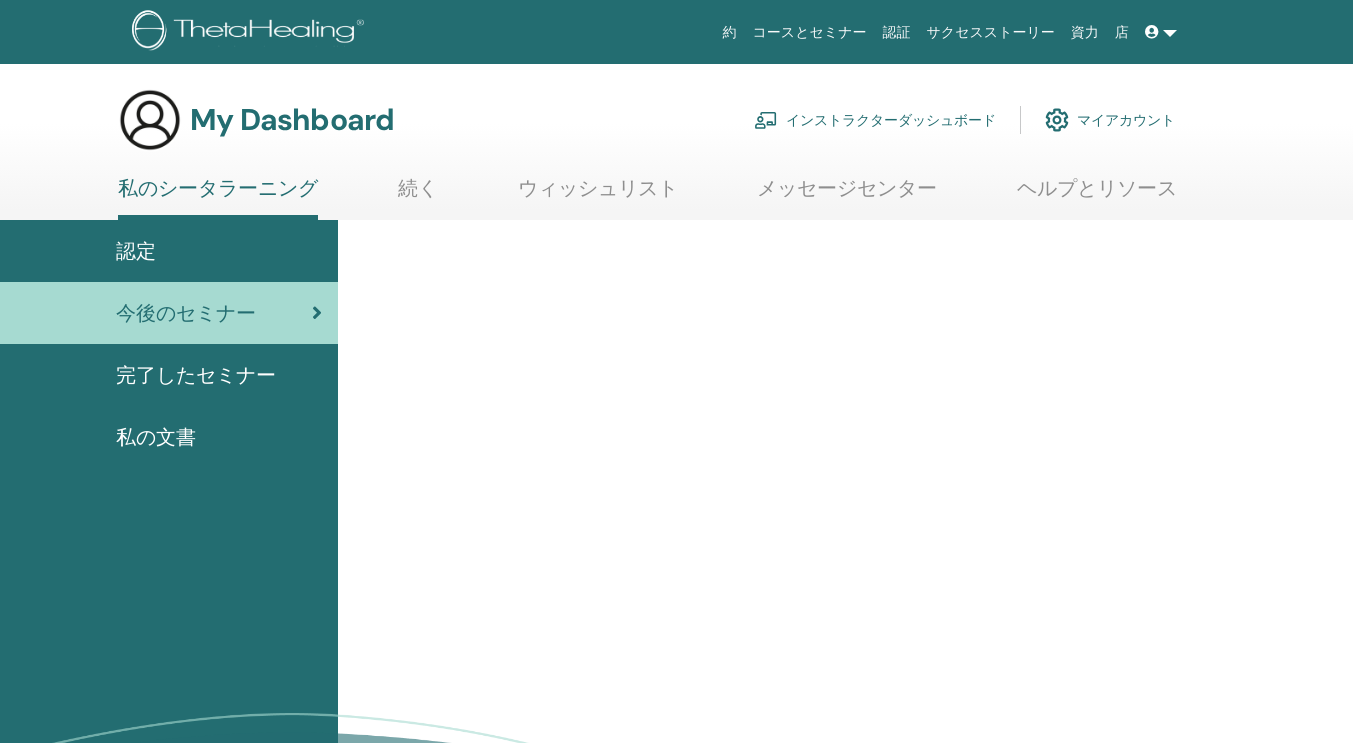 scroll, scrollTop: 0, scrollLeft: 0, axis: both 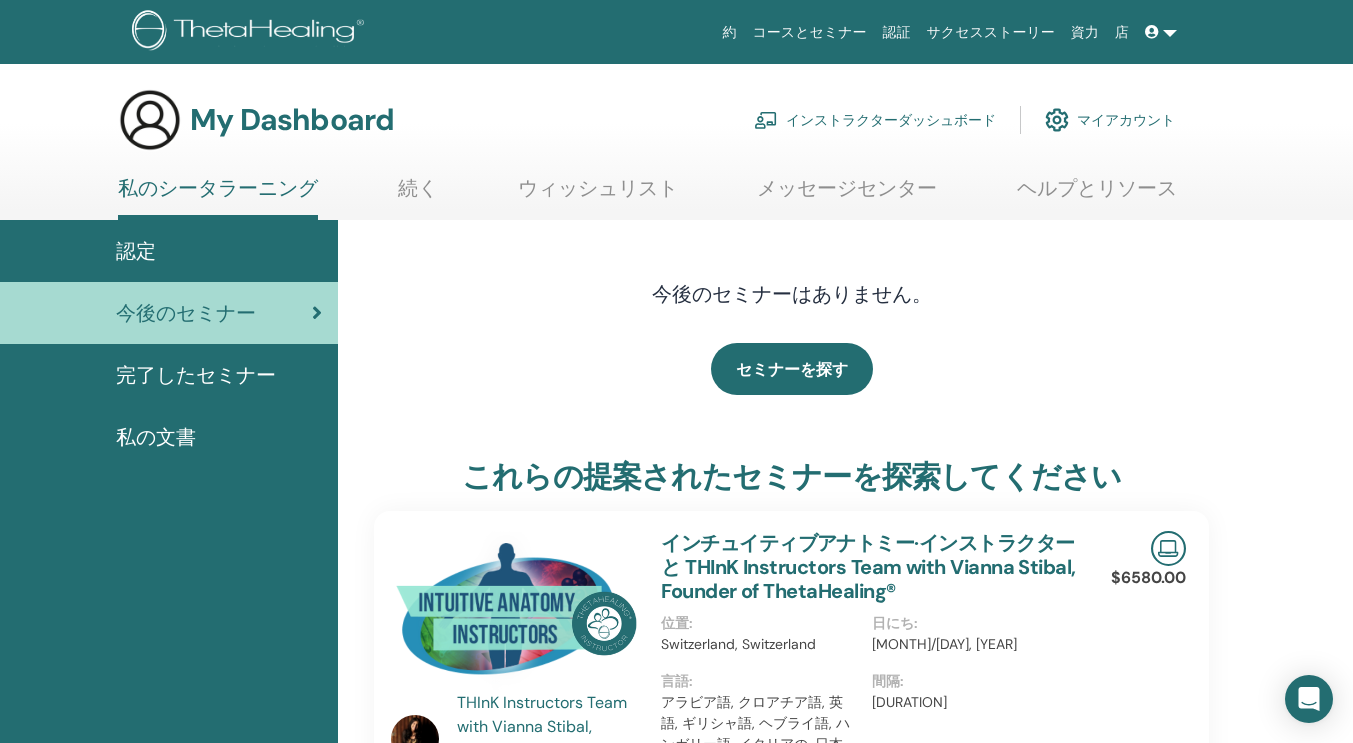 click on "インストラクターダッシュボード" at bounding box center (875, 120) 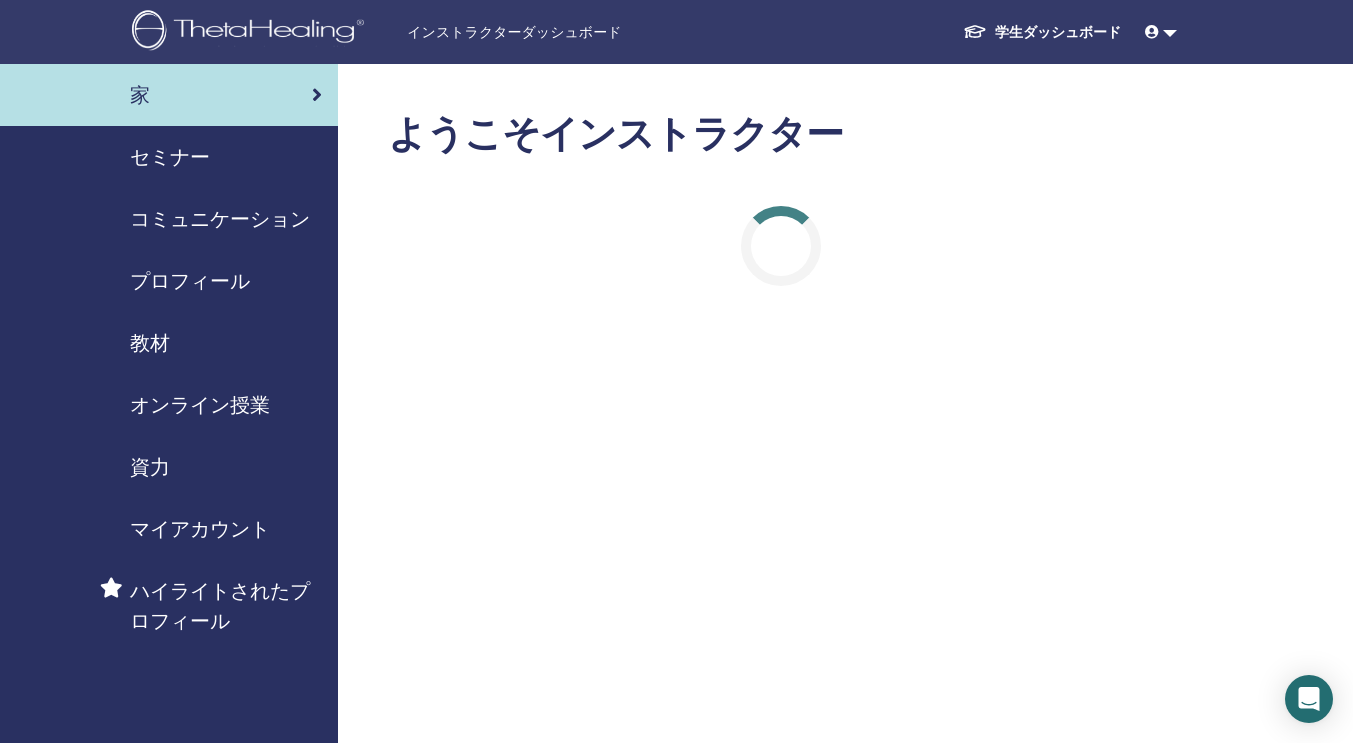 scroll, scrollTop: 0, scrollLeft: 0, axis: both 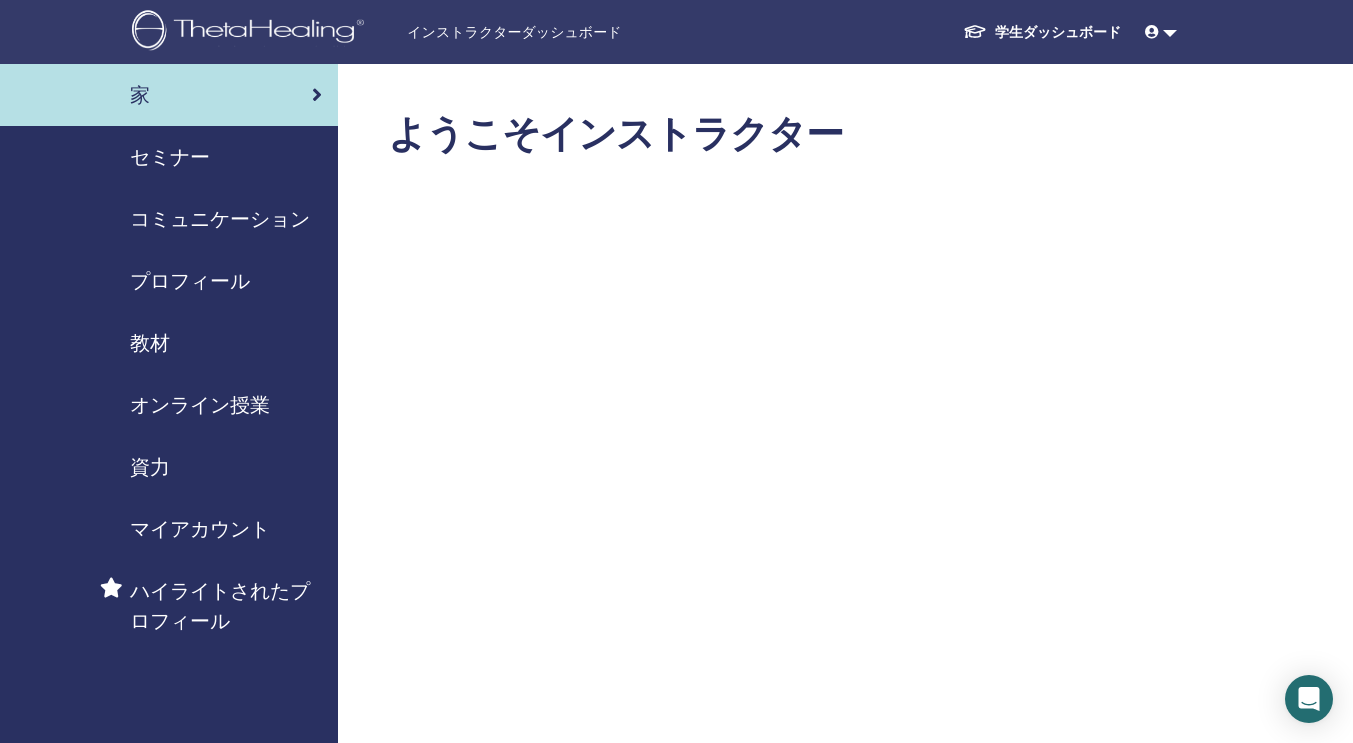 click on "学生ダッシュボード" at bounding box center [1042, 32] 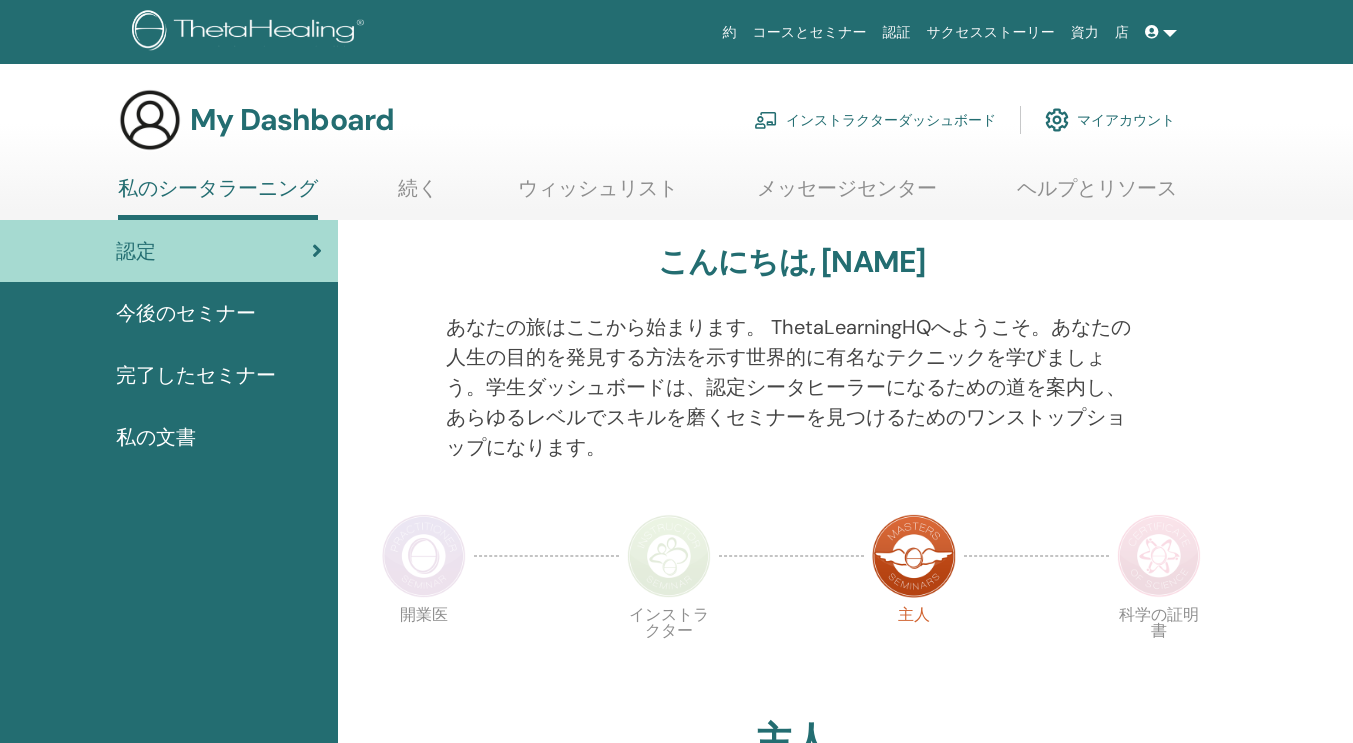 scroll, scrollTop: 0, scrollLeft: 0, axis: both 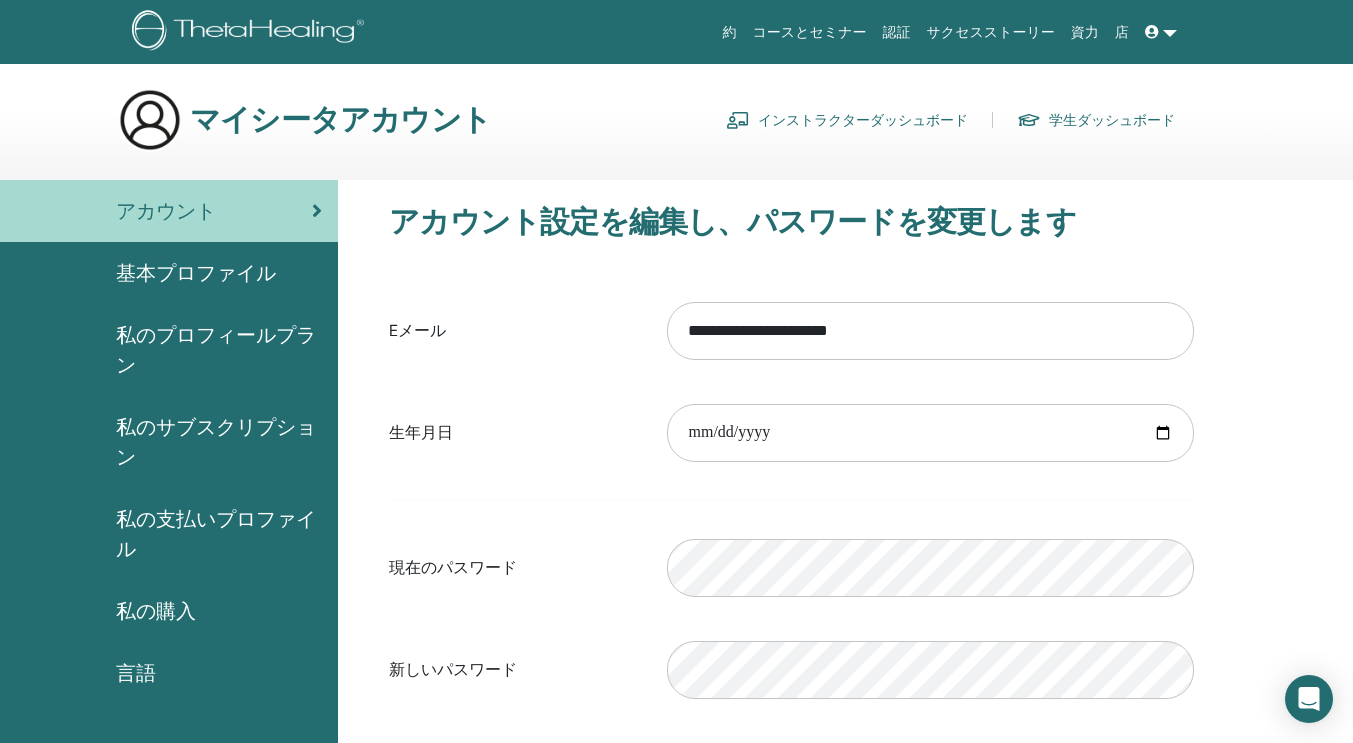click on "基本プロファイル" at bounding box center [196, 273] 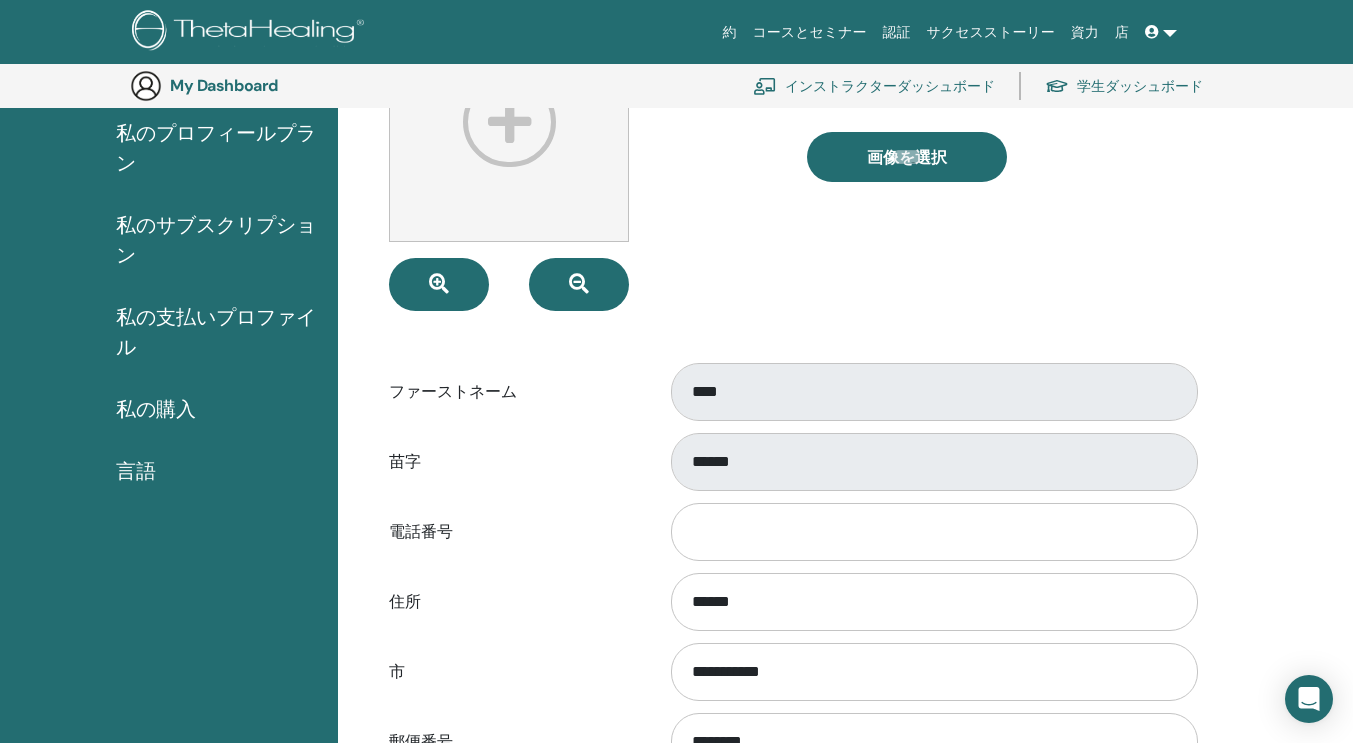 scroll, scrollTop: 250, scrollLeft: 0, axis: vertical 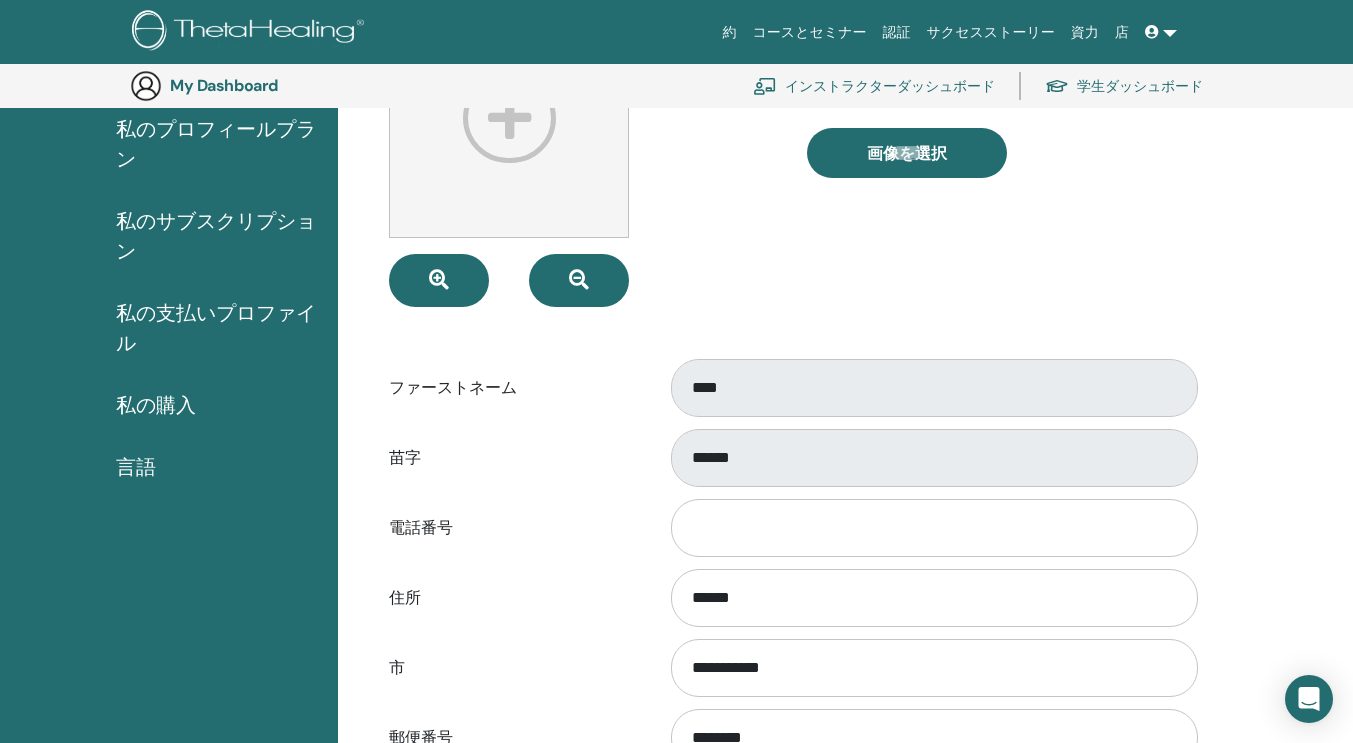 click on "私のプロフィールプラン" at bounding box center (219, 144) 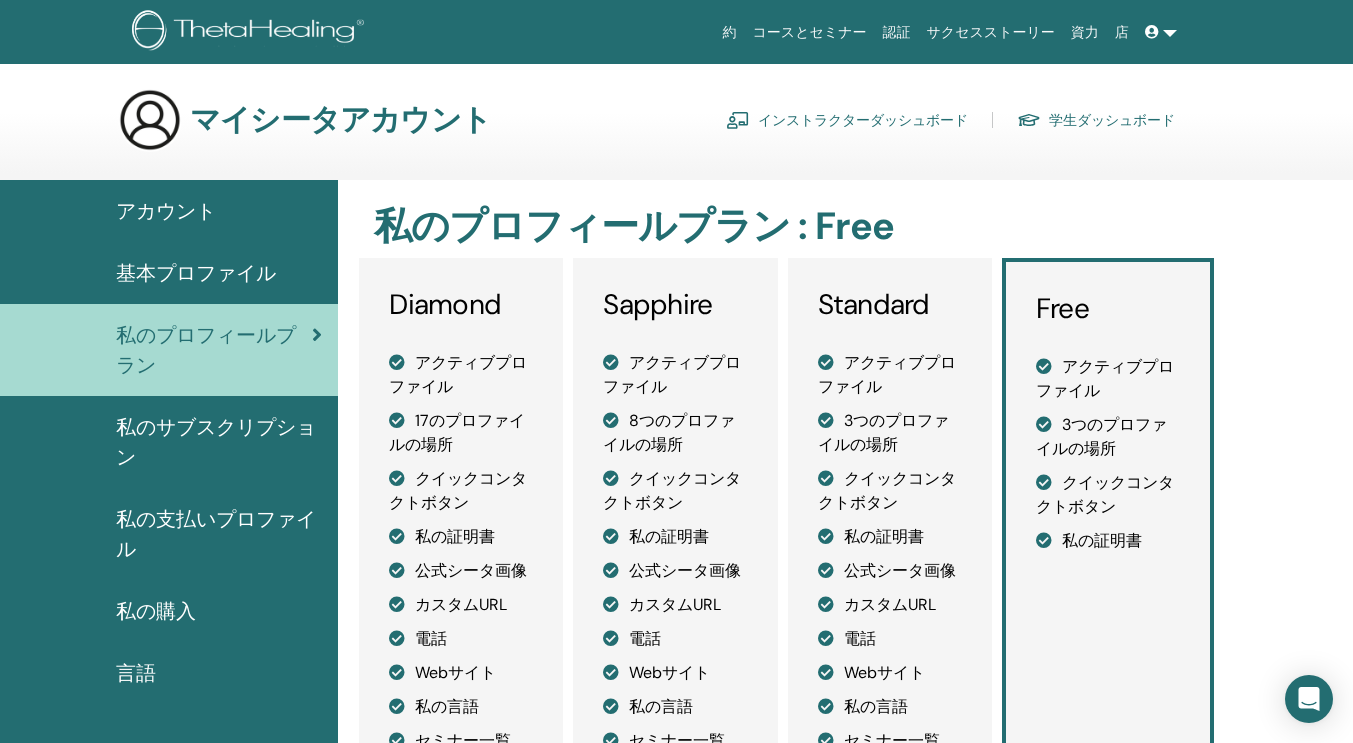 scroll, scrollTop: 0, scrollLeft: 0, axis: both 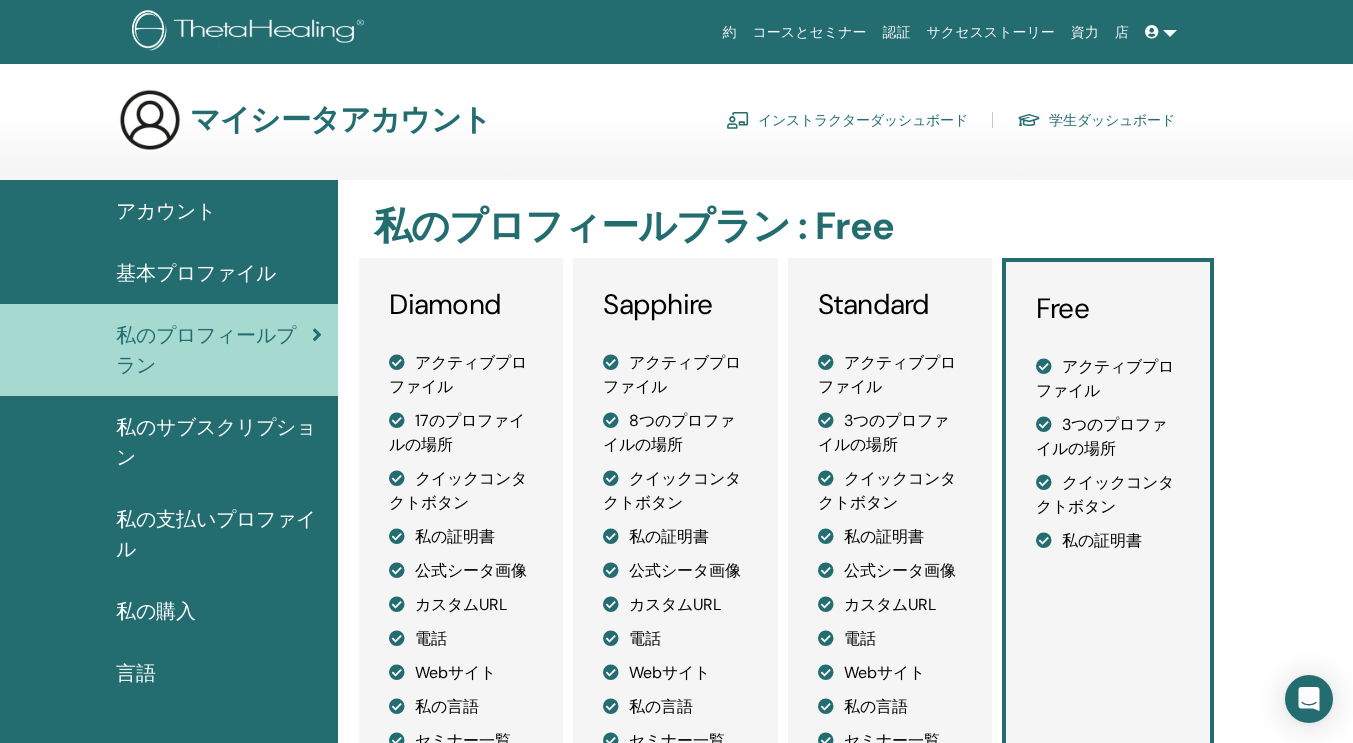 click on "私のサブスクリプション" at bounding box center [219, 442] 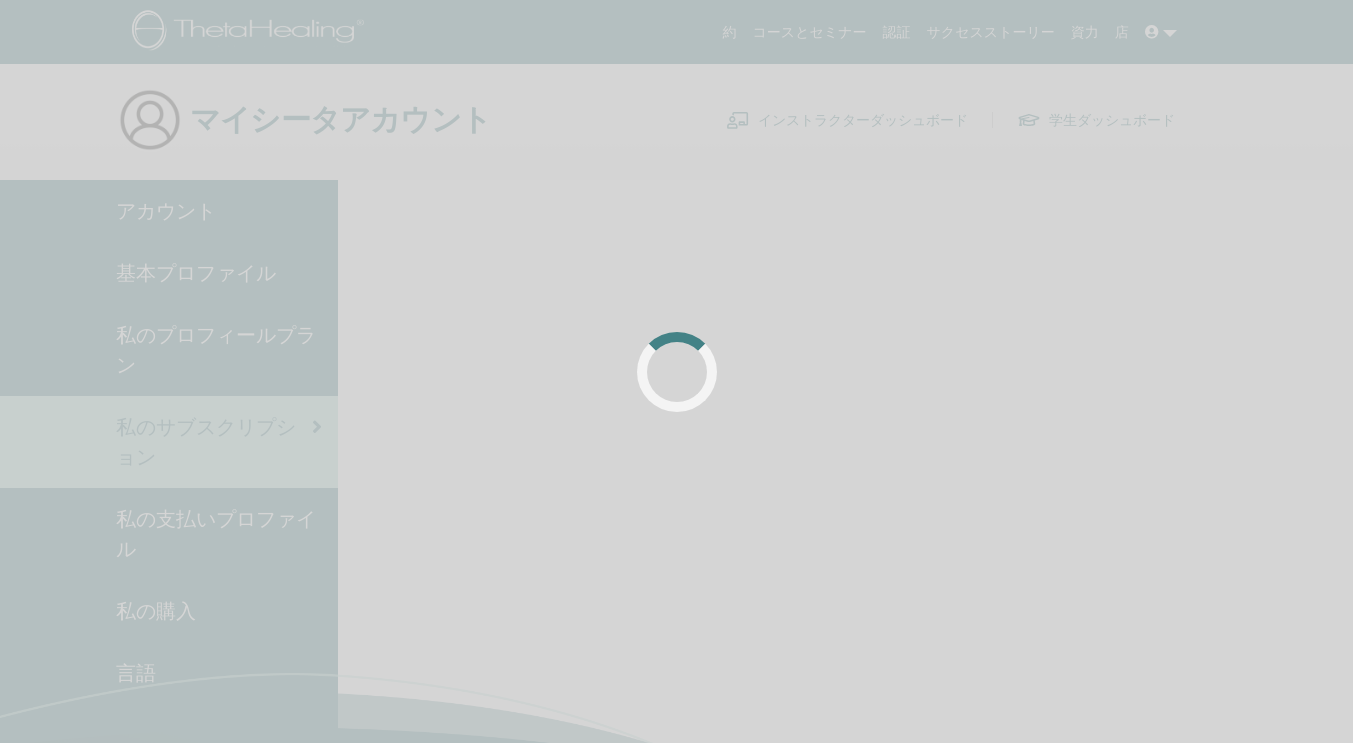 scroll, scrollTop: 0, scrollLeft: 0, axis: both 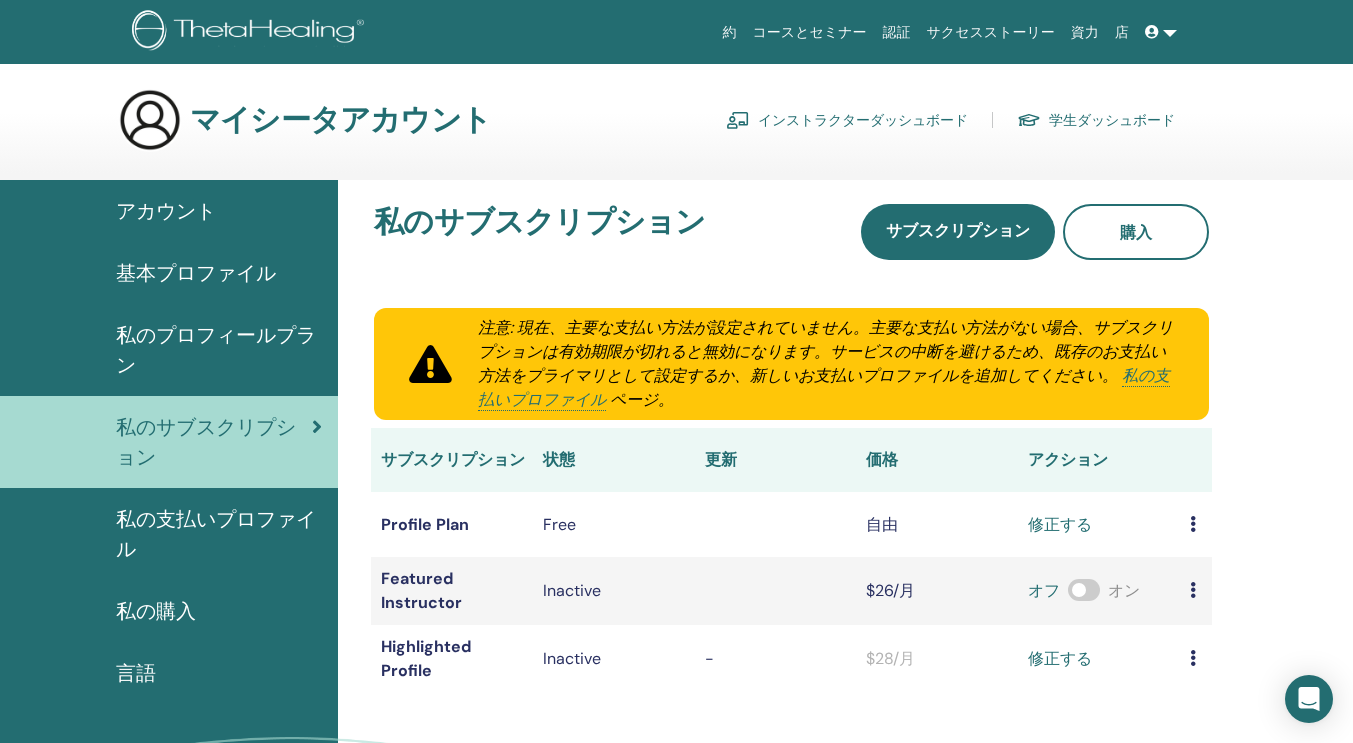 click on "私の支払いプロファイル" at bounding box center [219, 534] 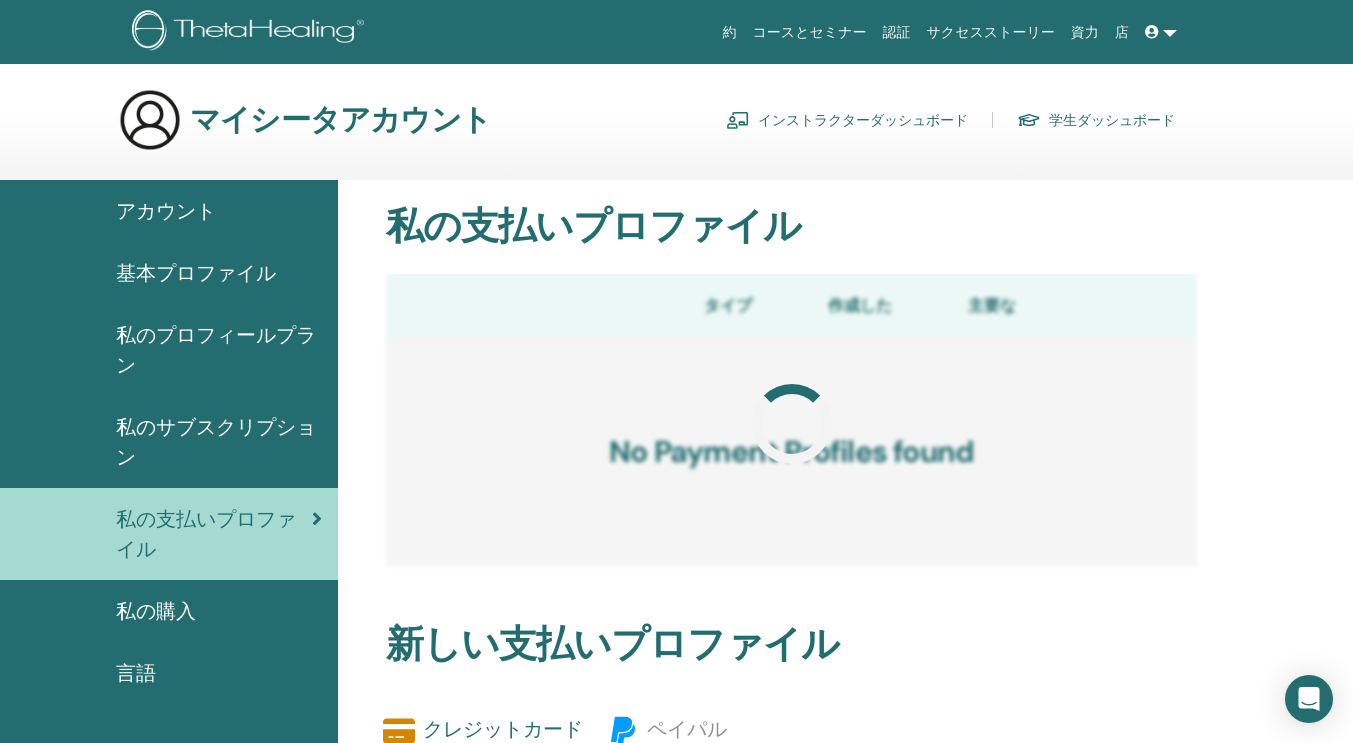scroll, scrollTop: 0, scrollLeft: 0, axis: both 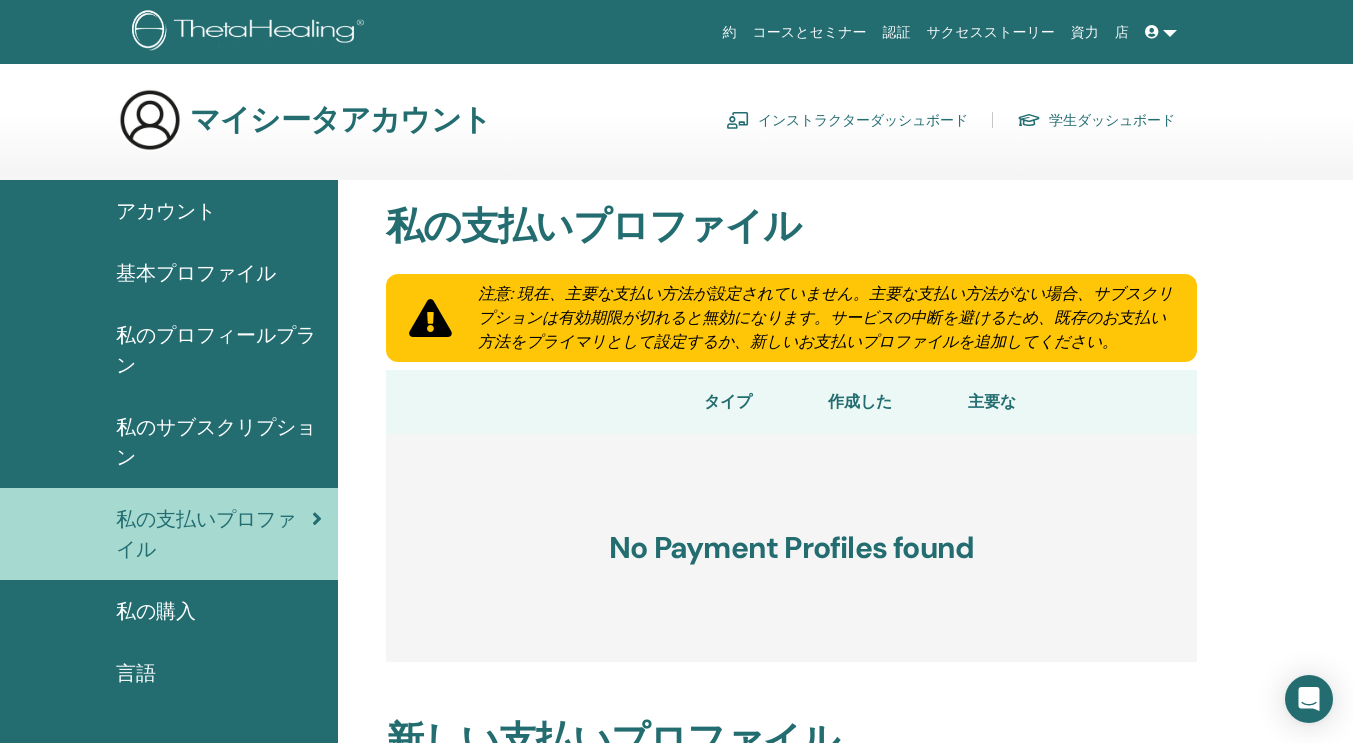 click on "私の購入" at bounding box center [169, 611] 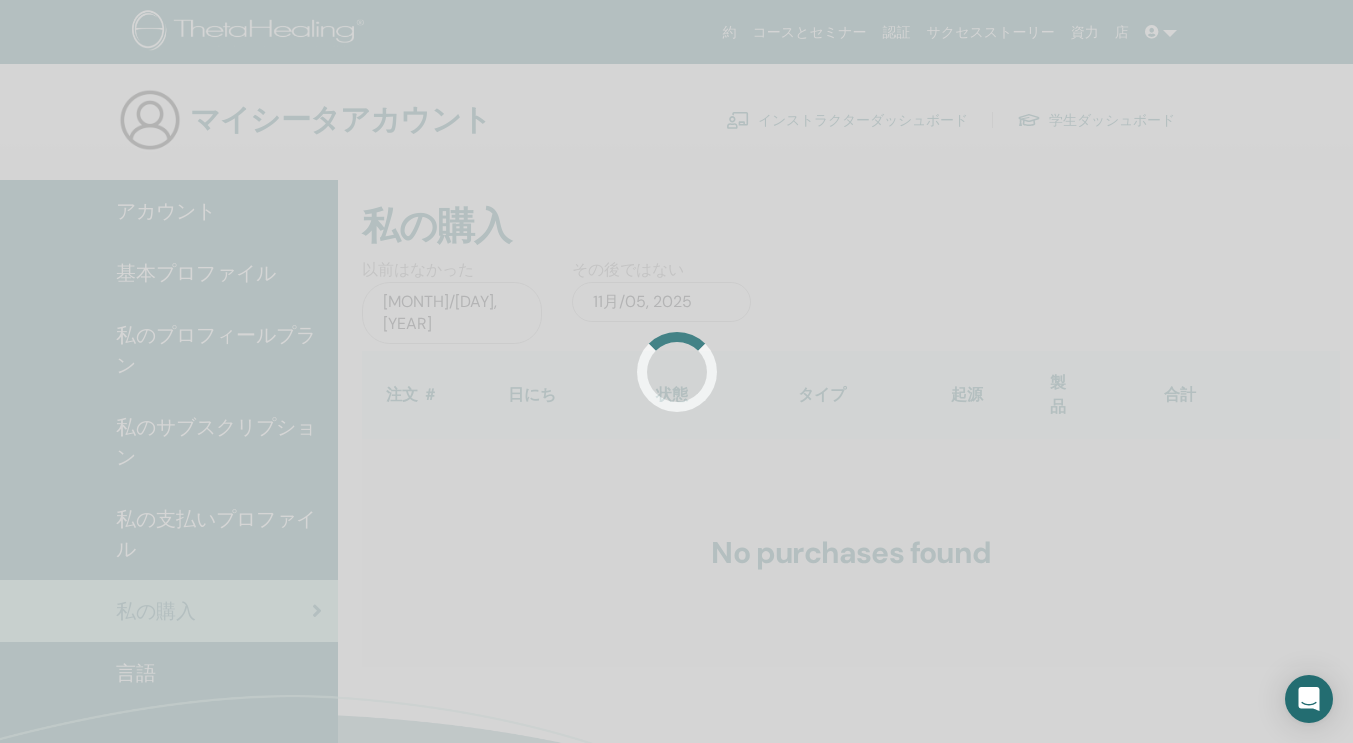 scroll, scrollTop: 0, scrollLeft: 0, axis: both 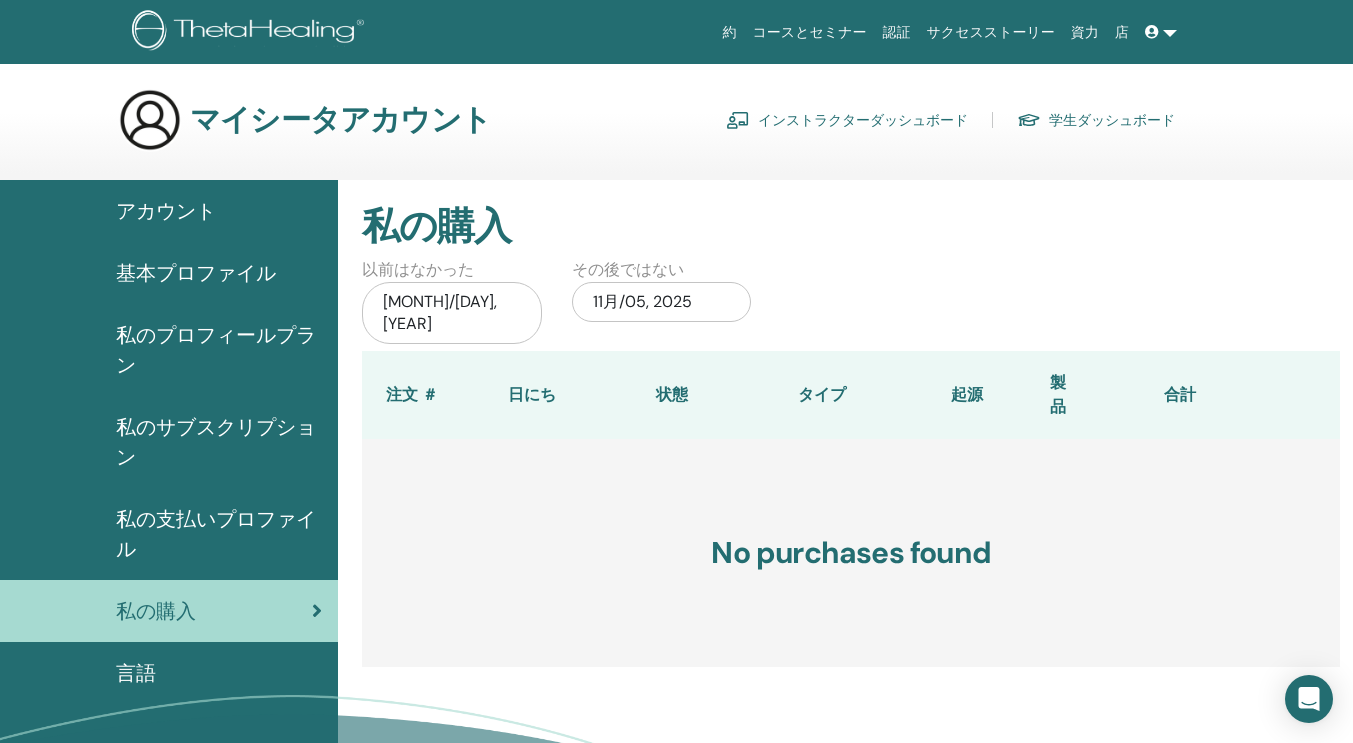 click on "アカウント" at bounding box center [169, 211] 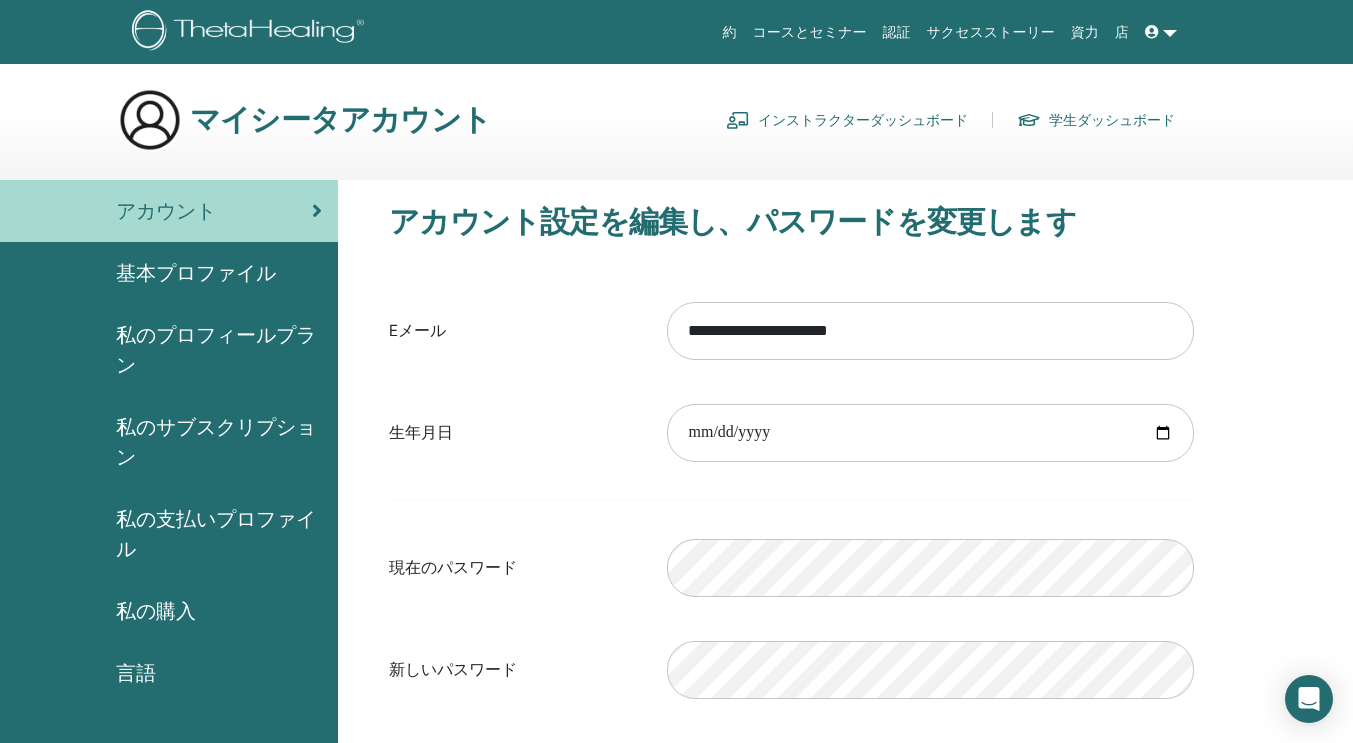 scroll, scrollTop: 0, scrollLeft: 0, axis: both 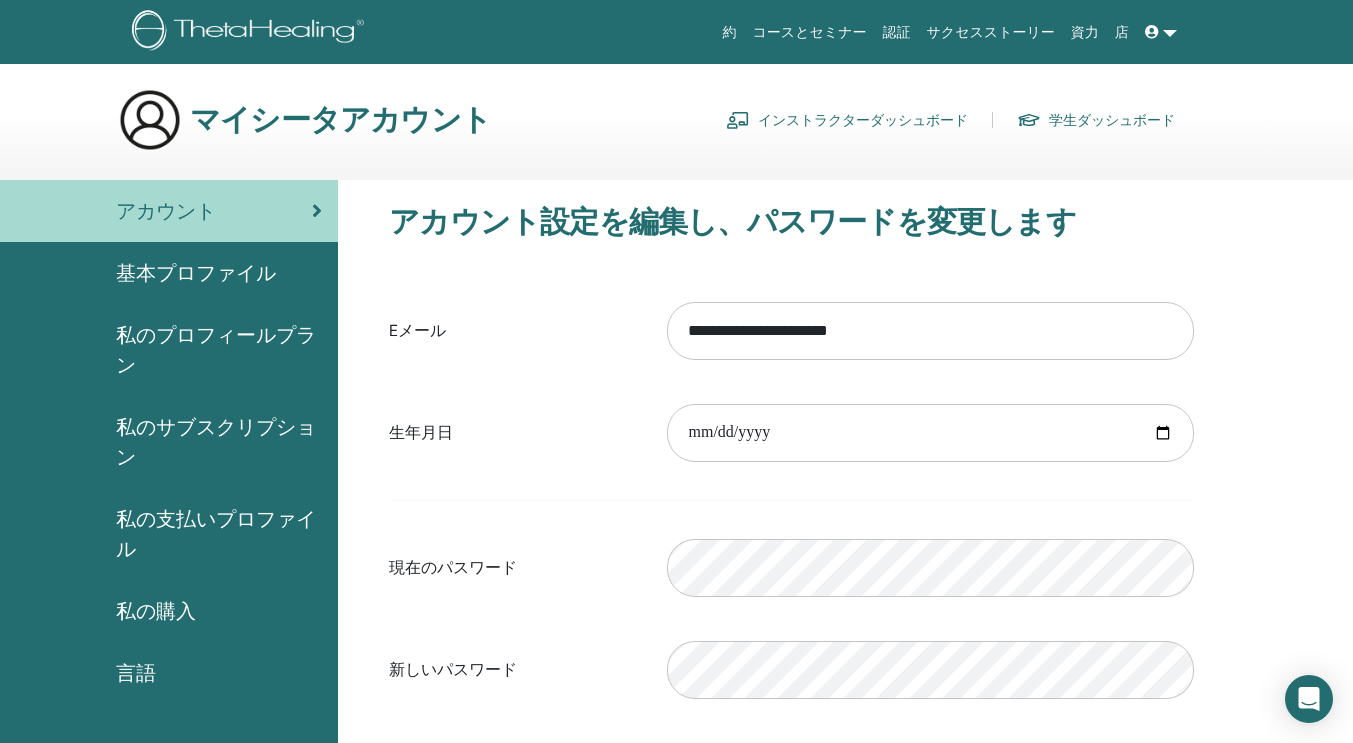 click on "言語" at bounding box center (169, 673) 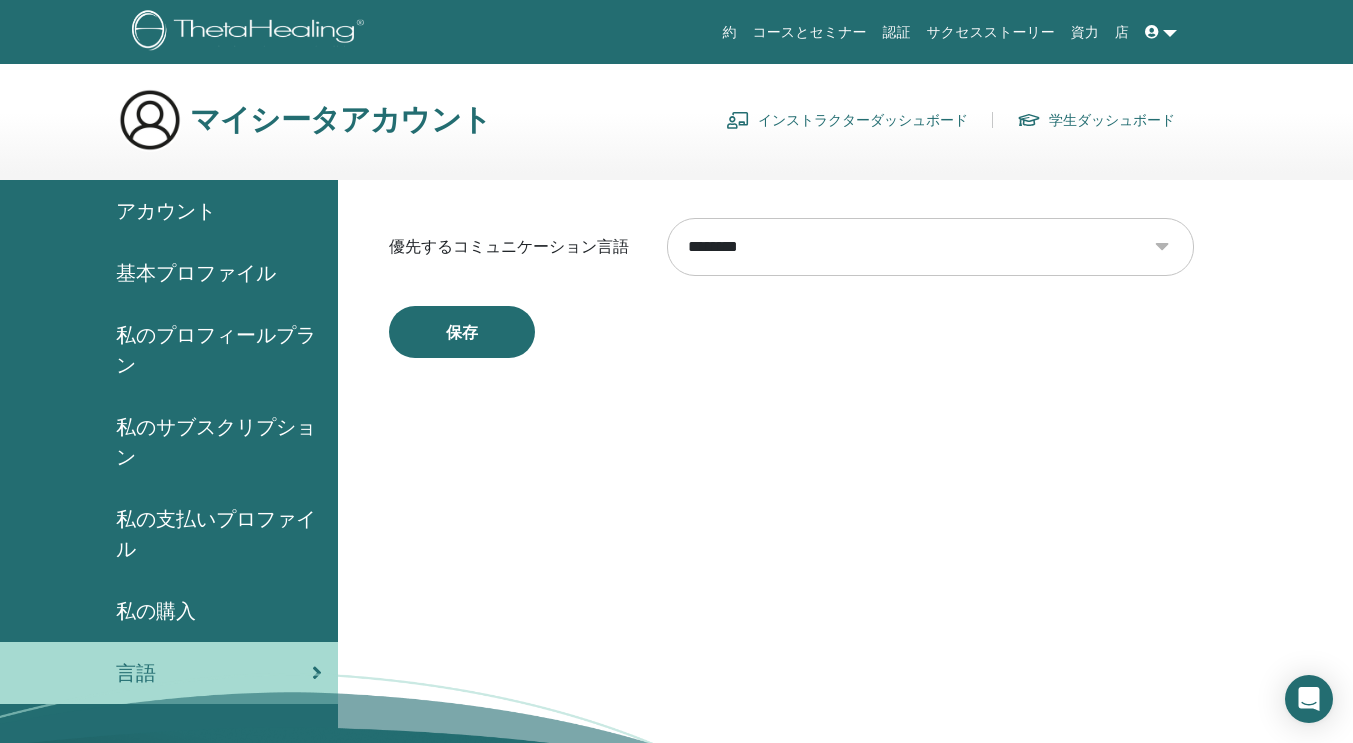 scroll, scrollTop: 0, scrollLeft: 0, axis: both 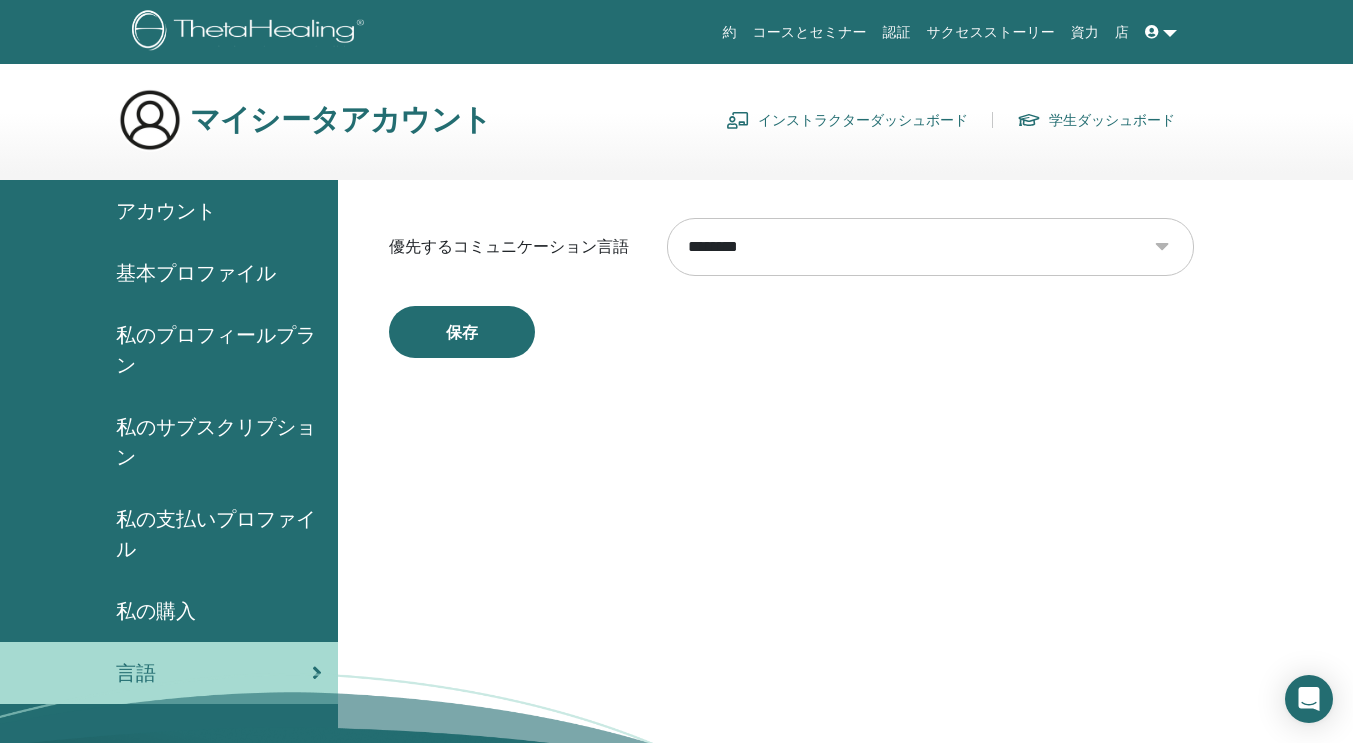 click on "私の支払いプロファイル" at bounding box center (219, 534) 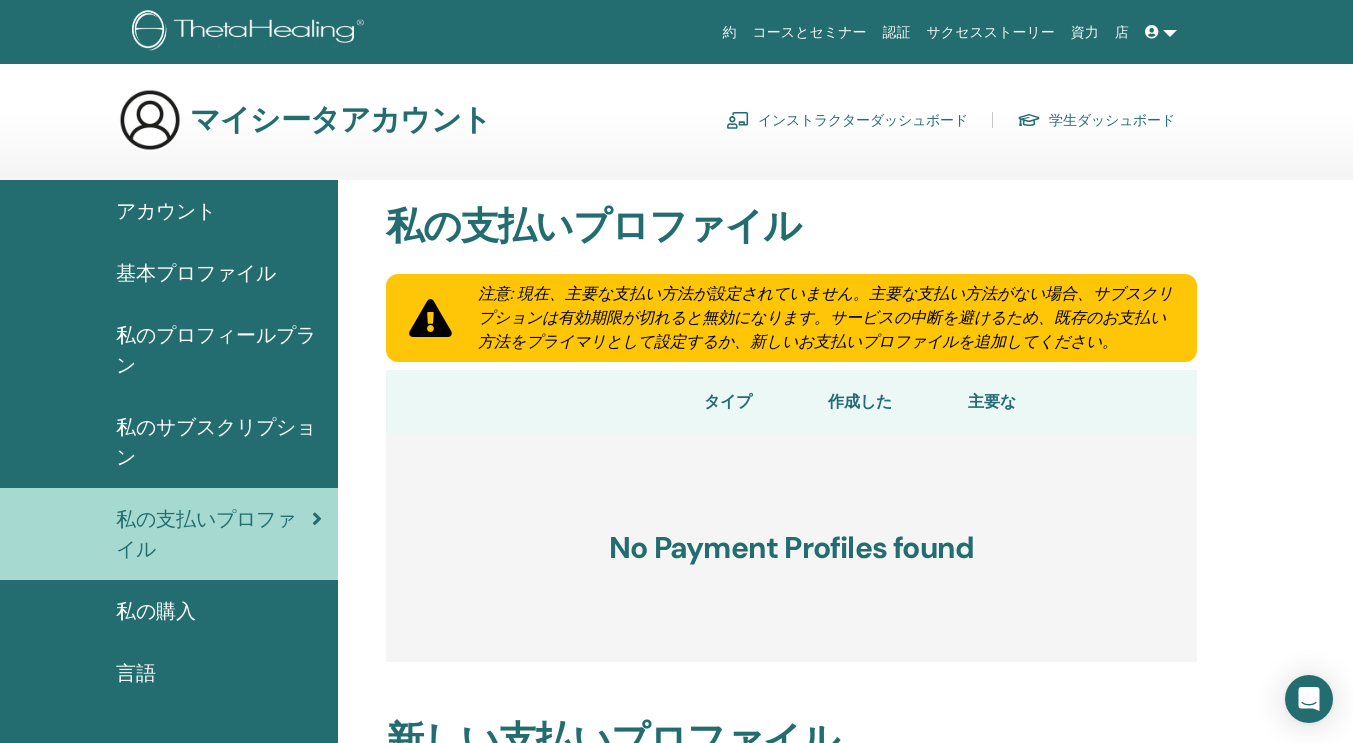 scroll, scrollTop: 0, scrollLeft: 0, axis: both 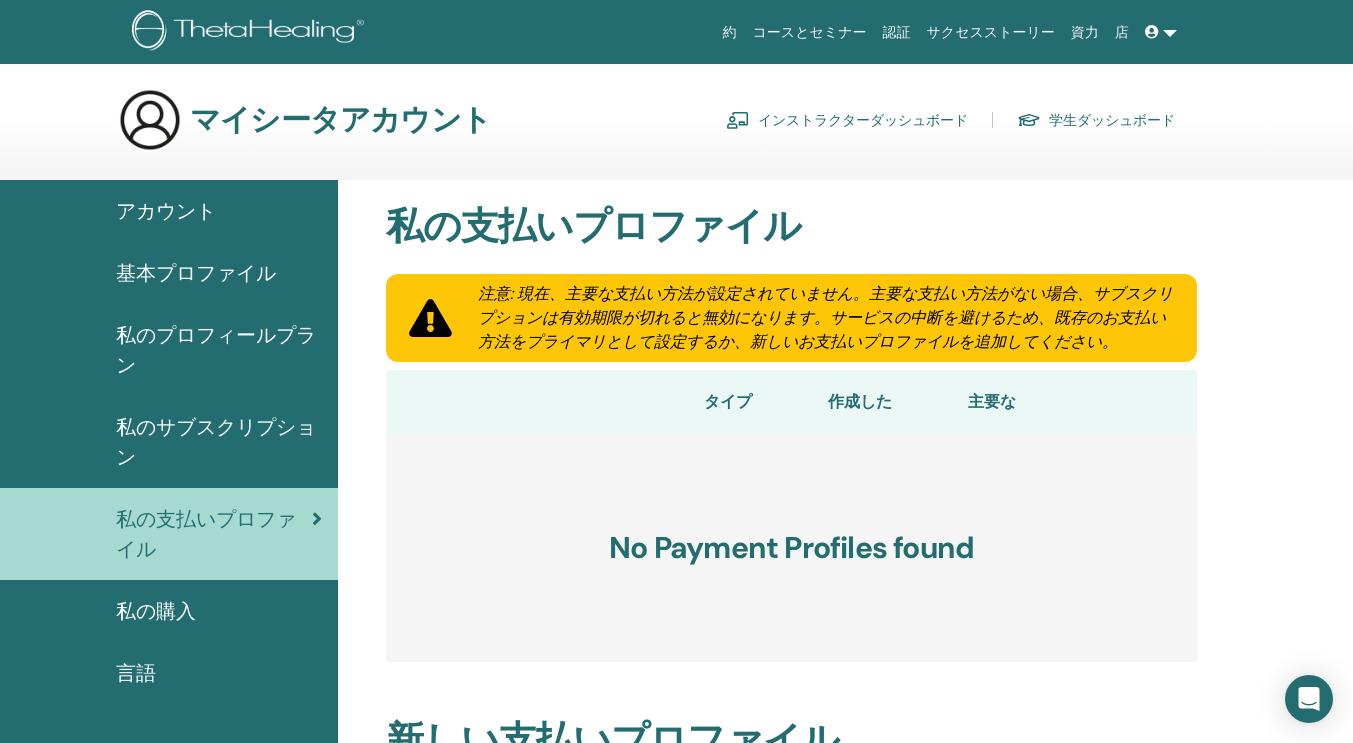 click on "私のサブスクリプション" at bounding box center [219, 442] 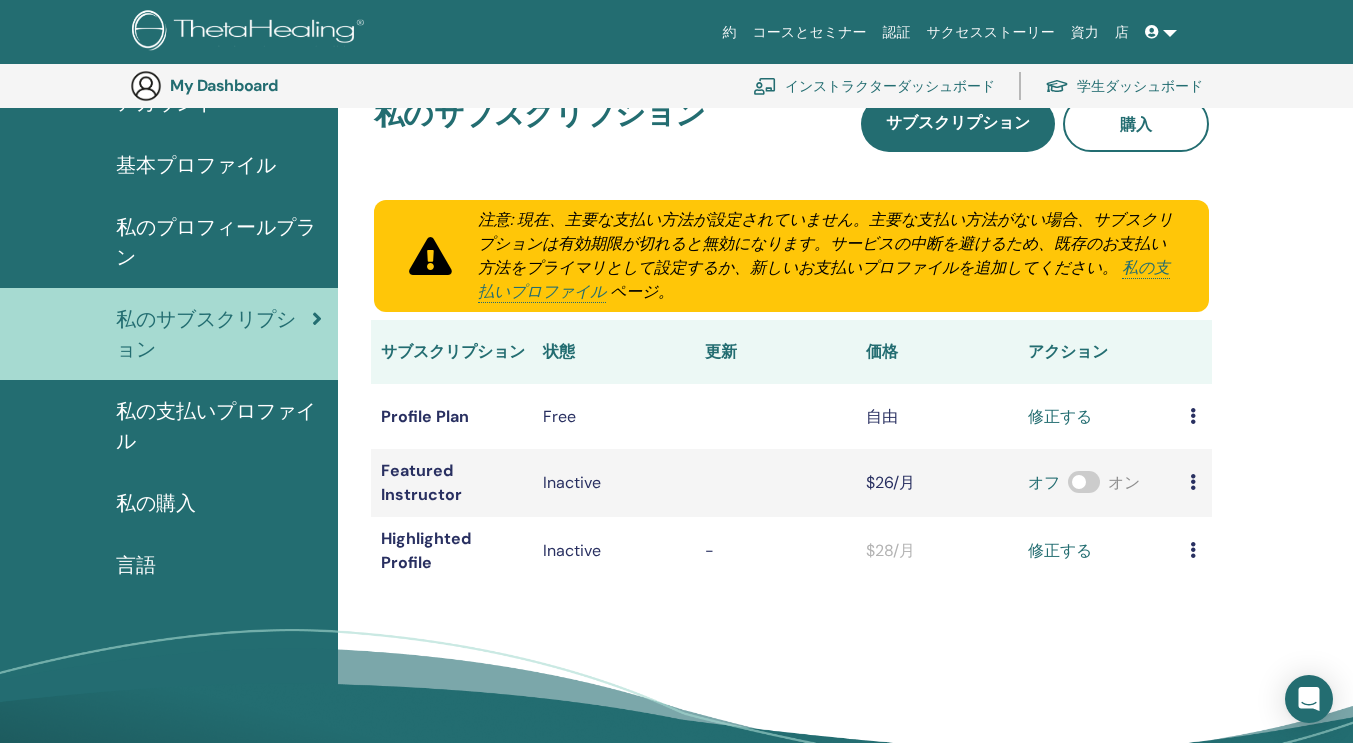 scroll, scrollTop: 0, scrollLeft: 0, axis: both 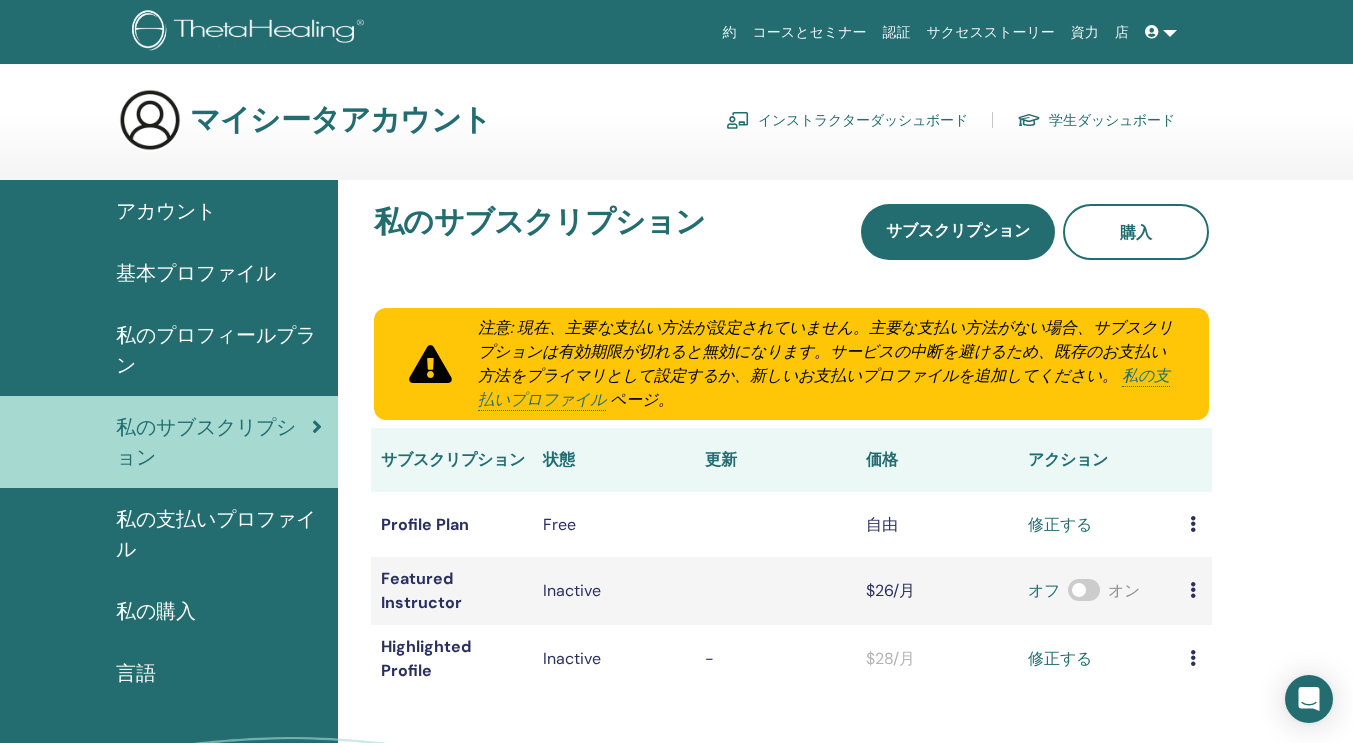 click on "マイシータアカウント" at bounding box center [340, 120] 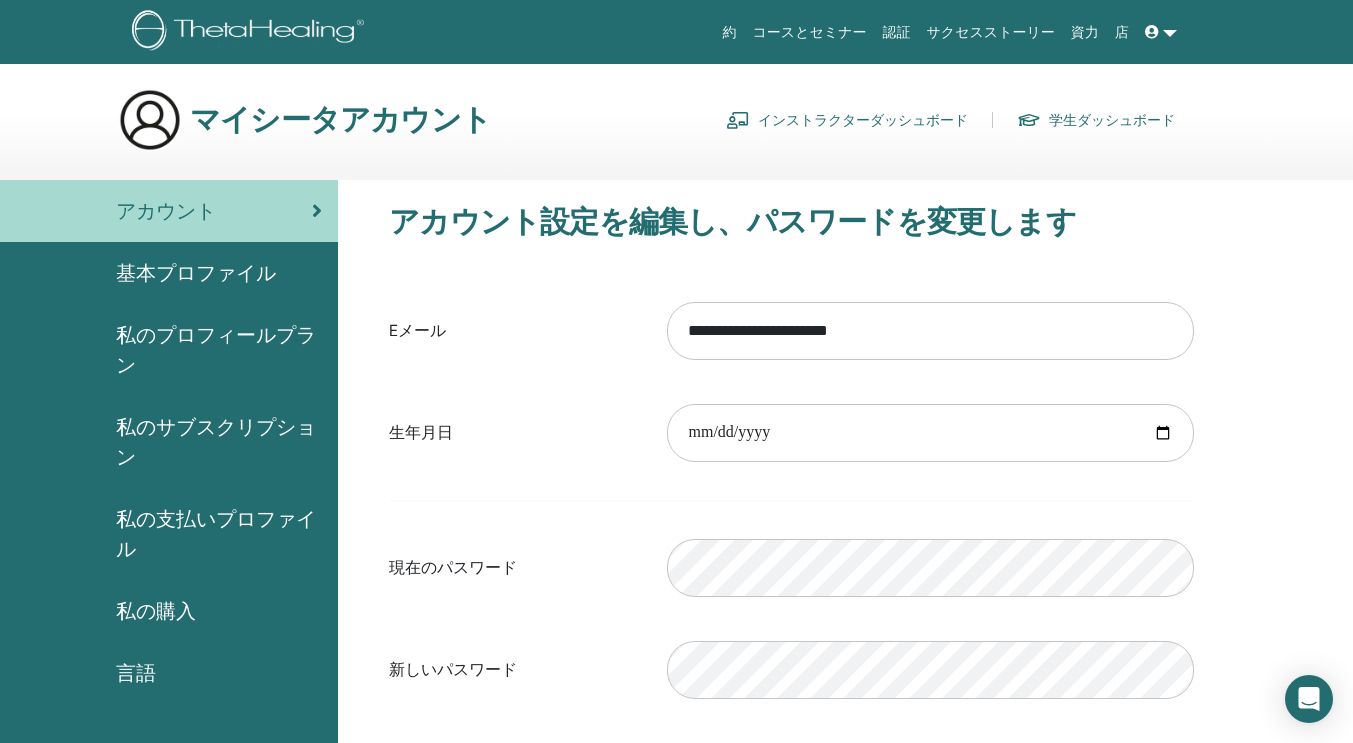 scroll, scrollTop: 0, scrollLeft: 0, axis: both 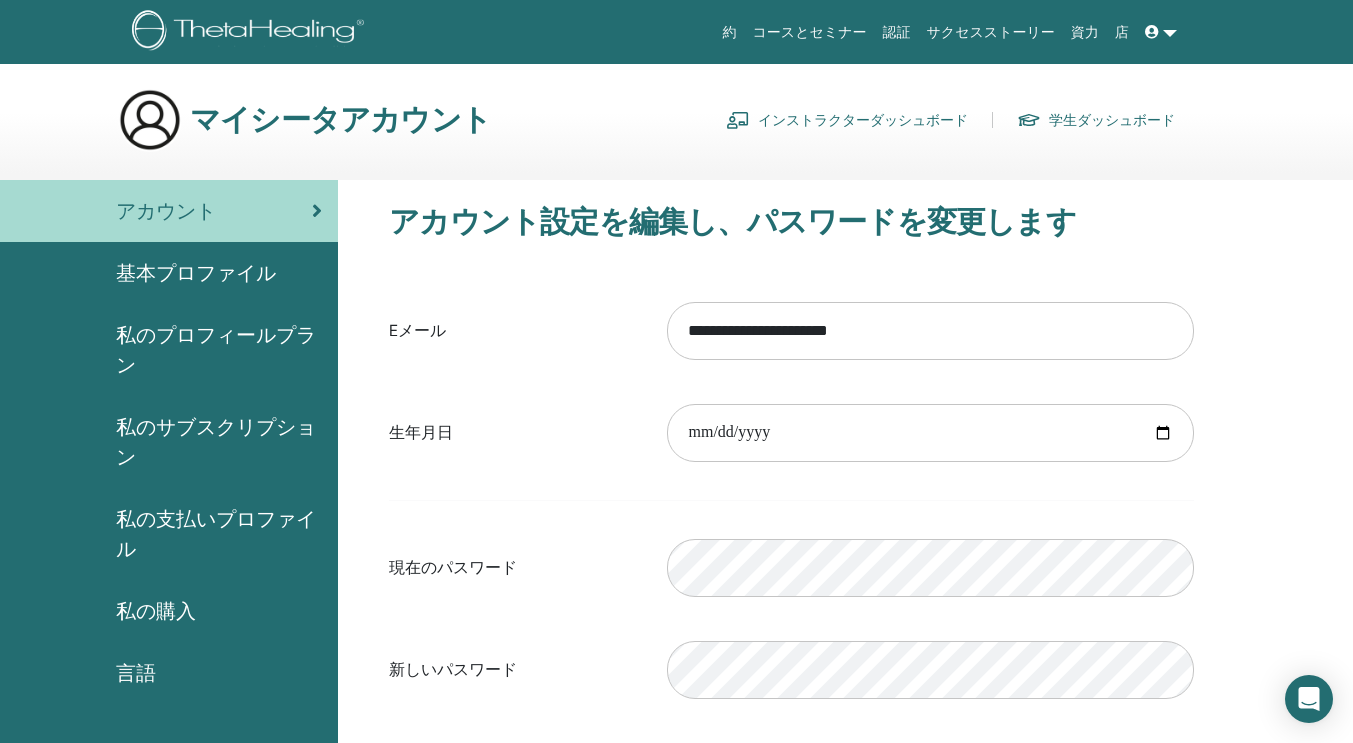 click on "インストラクターダッシュボード" at bounding box center (847, 120) 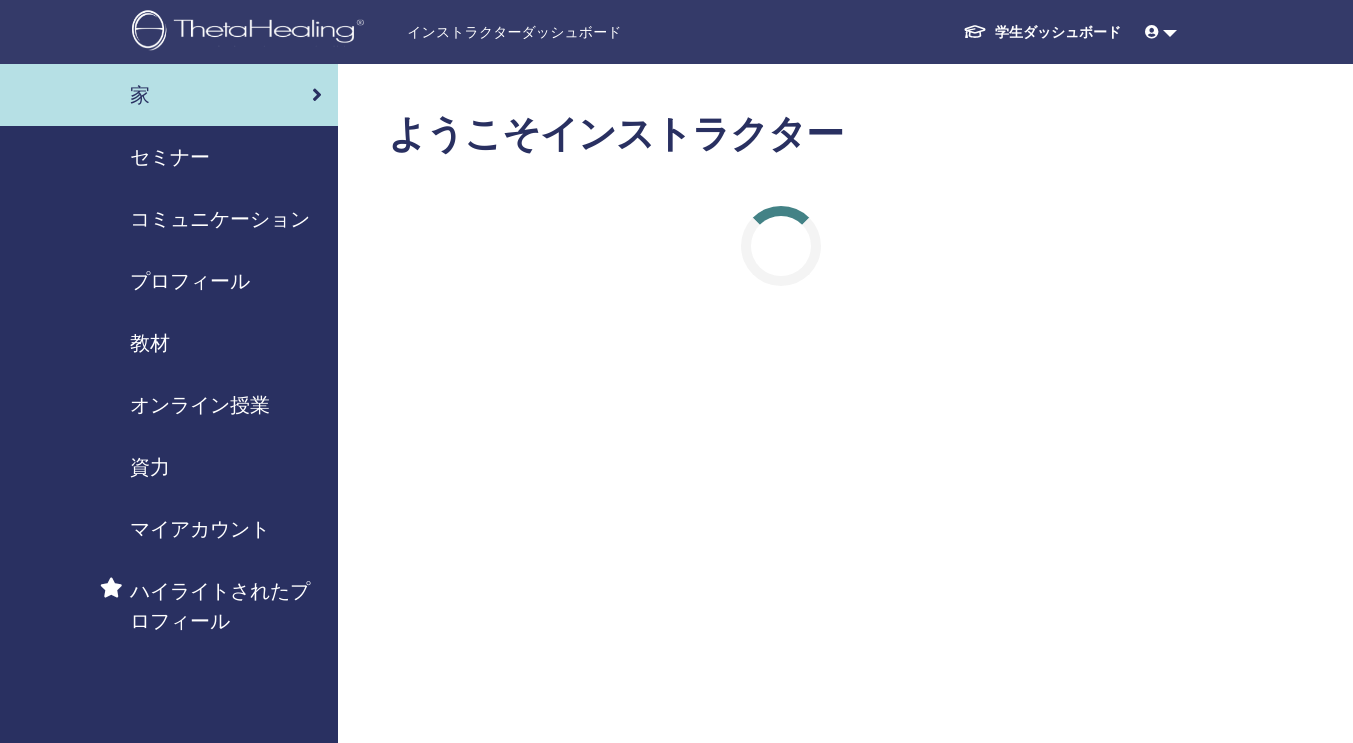 scroll, scrollTop: 0, scrollLeft: 0, axis: both 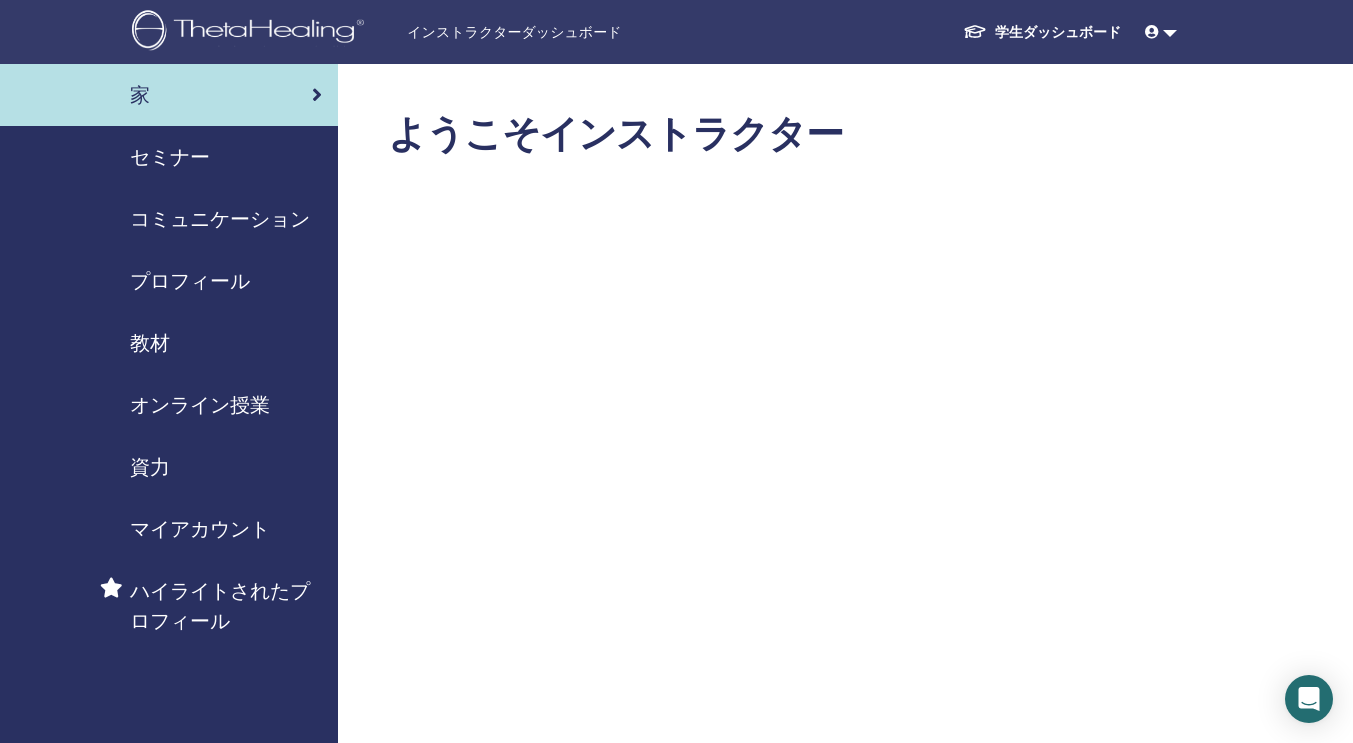 click on "ようこそインストラクター" at bounding box center (780, 135) 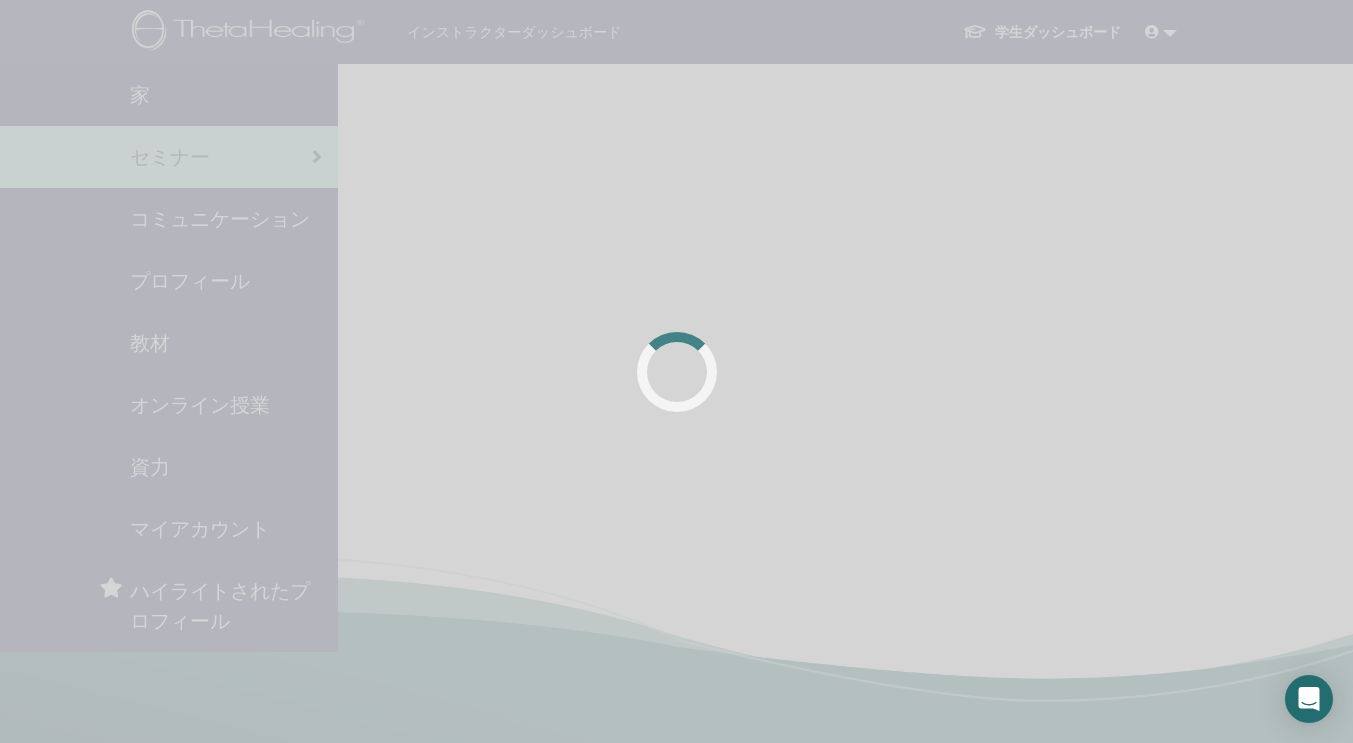 scroll, scrollTop: 0, scrollLeft: 0, axis: both 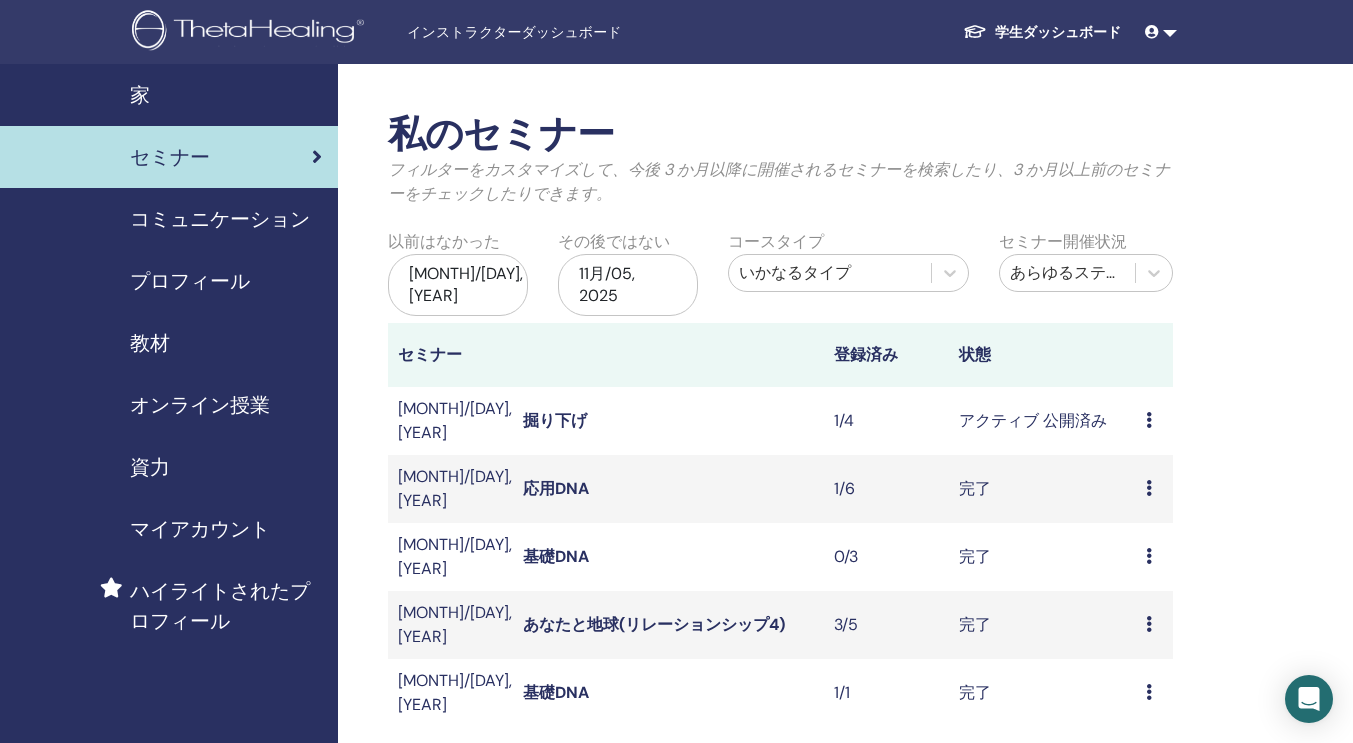click on "セミナー" at bounding box center (169, 157) 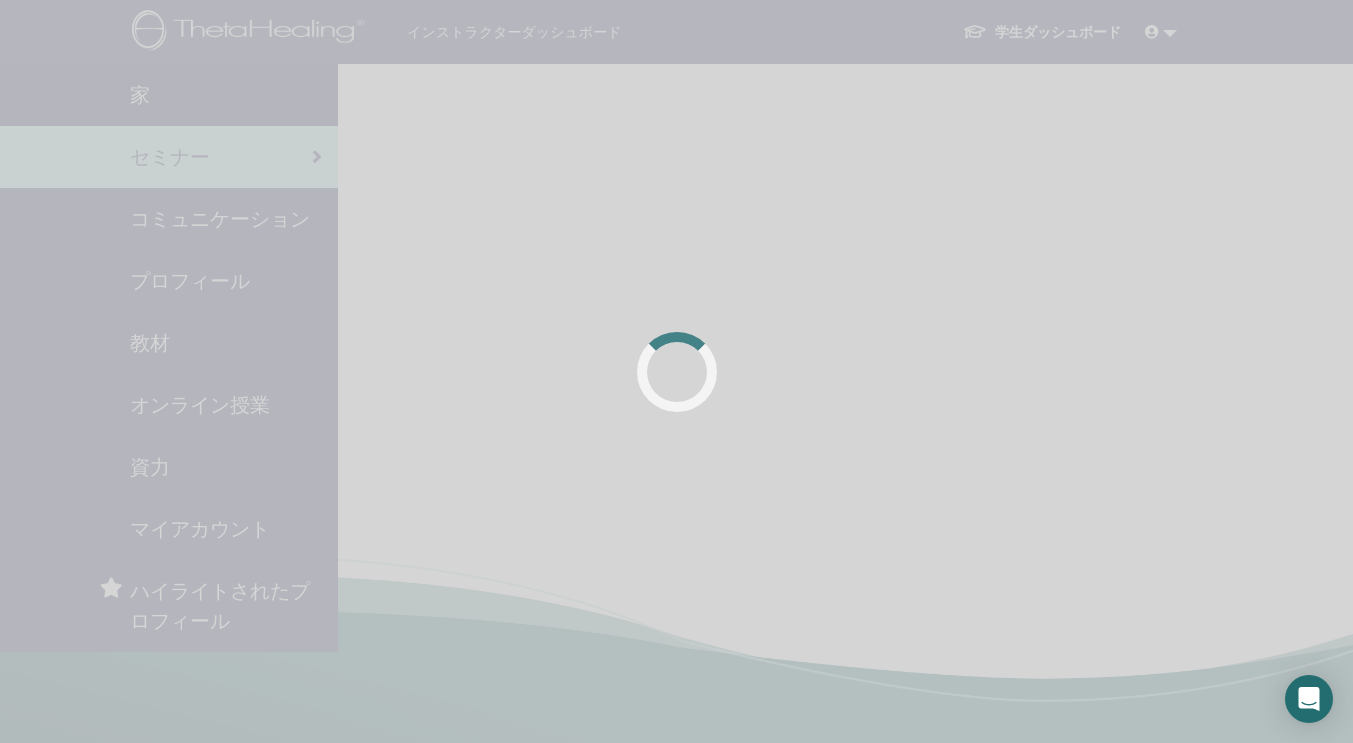scroll, scrollTop: 0, scrollLeft: 0, axis: both 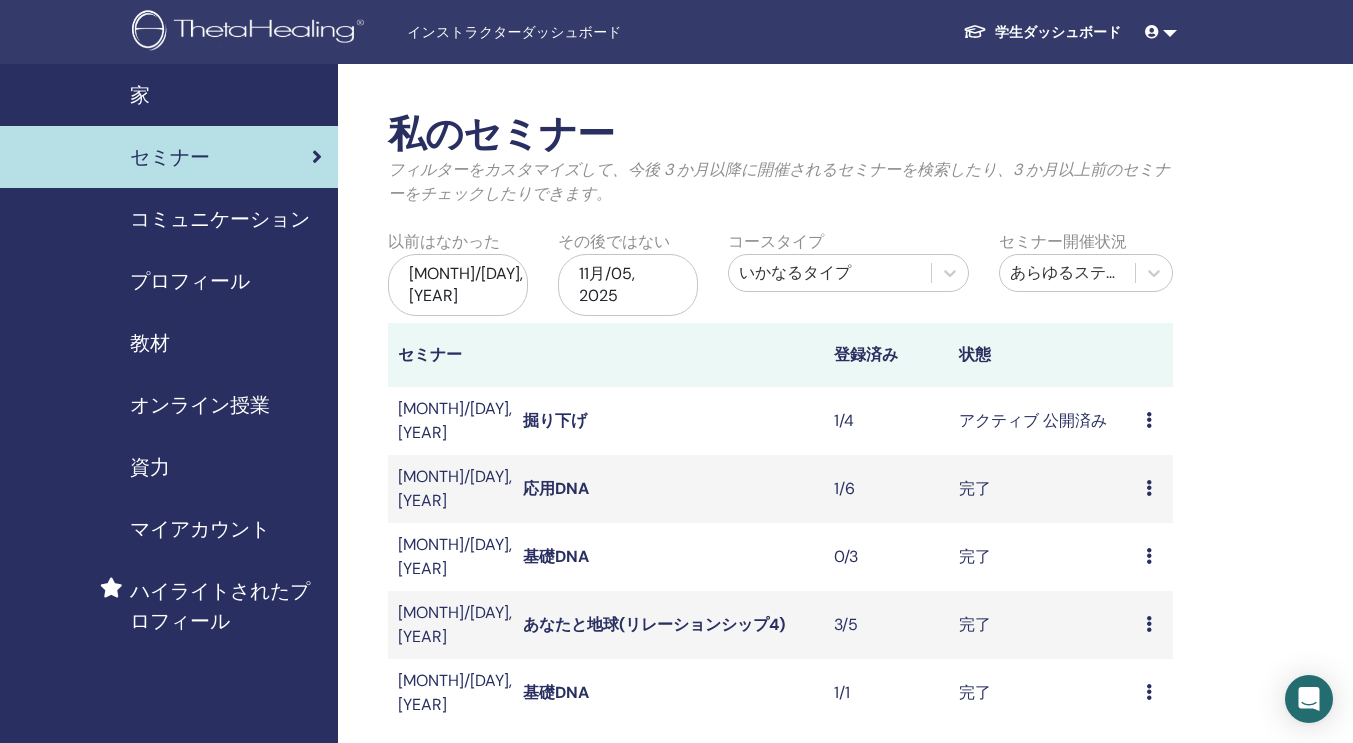 click on "掘り下げ" at bounding box center [555, 420] 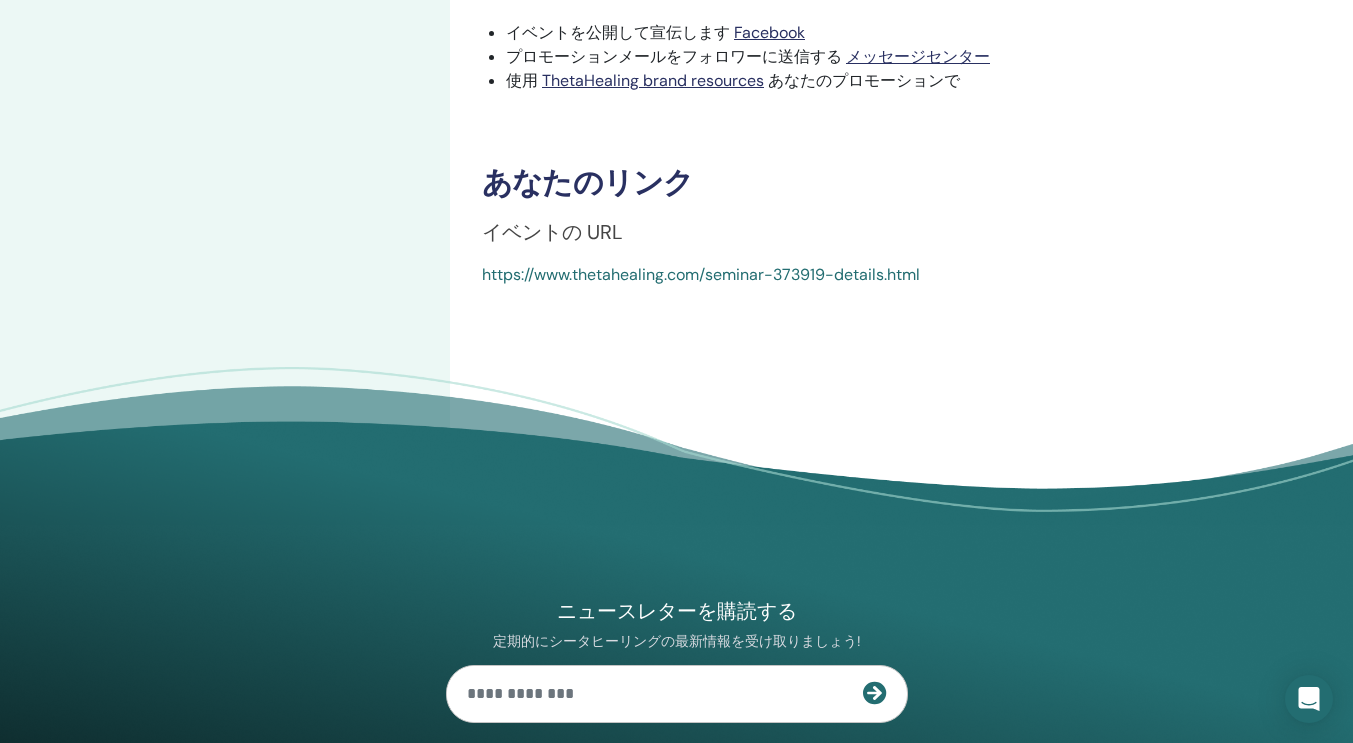 scroll, scrollTop: 987, scrollLeft: 0, axis: vertical 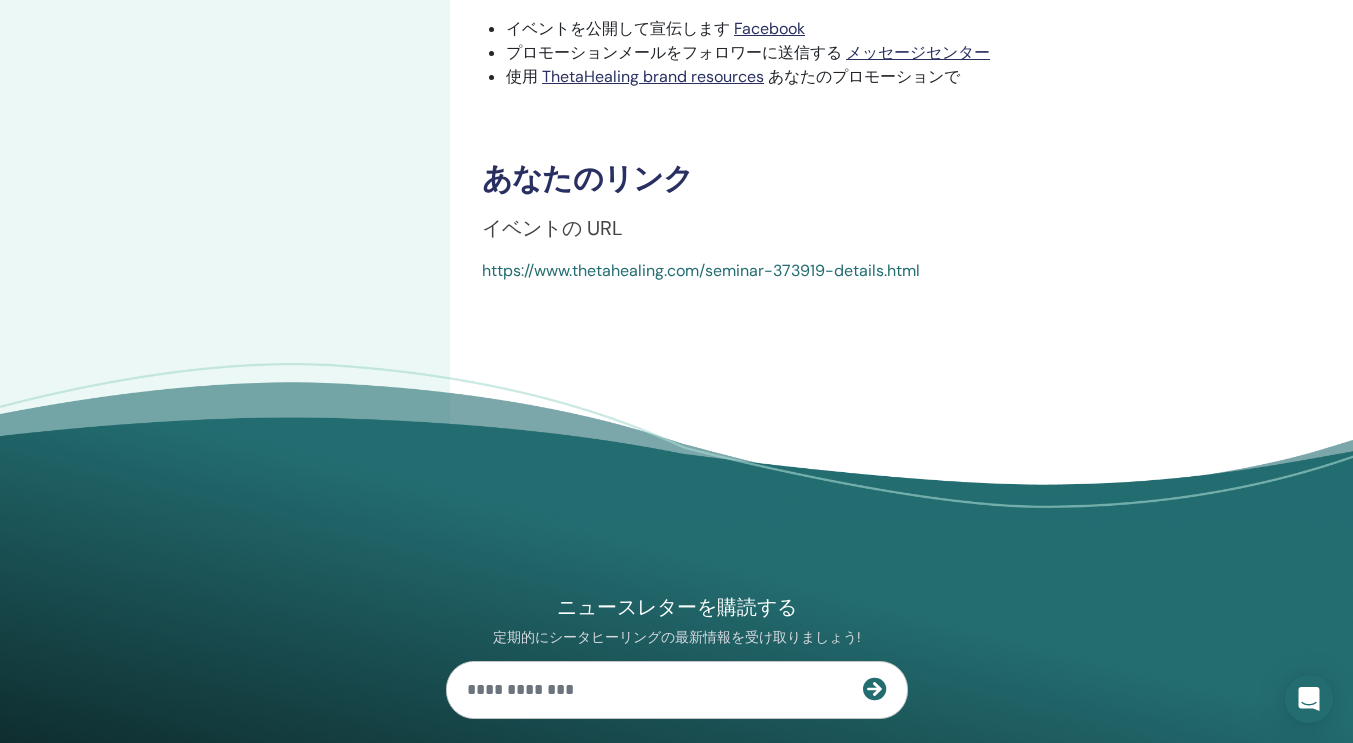 click on "https://www.thetahealing.com/seminar-373919-details.html" at bounding box center (701, 270) 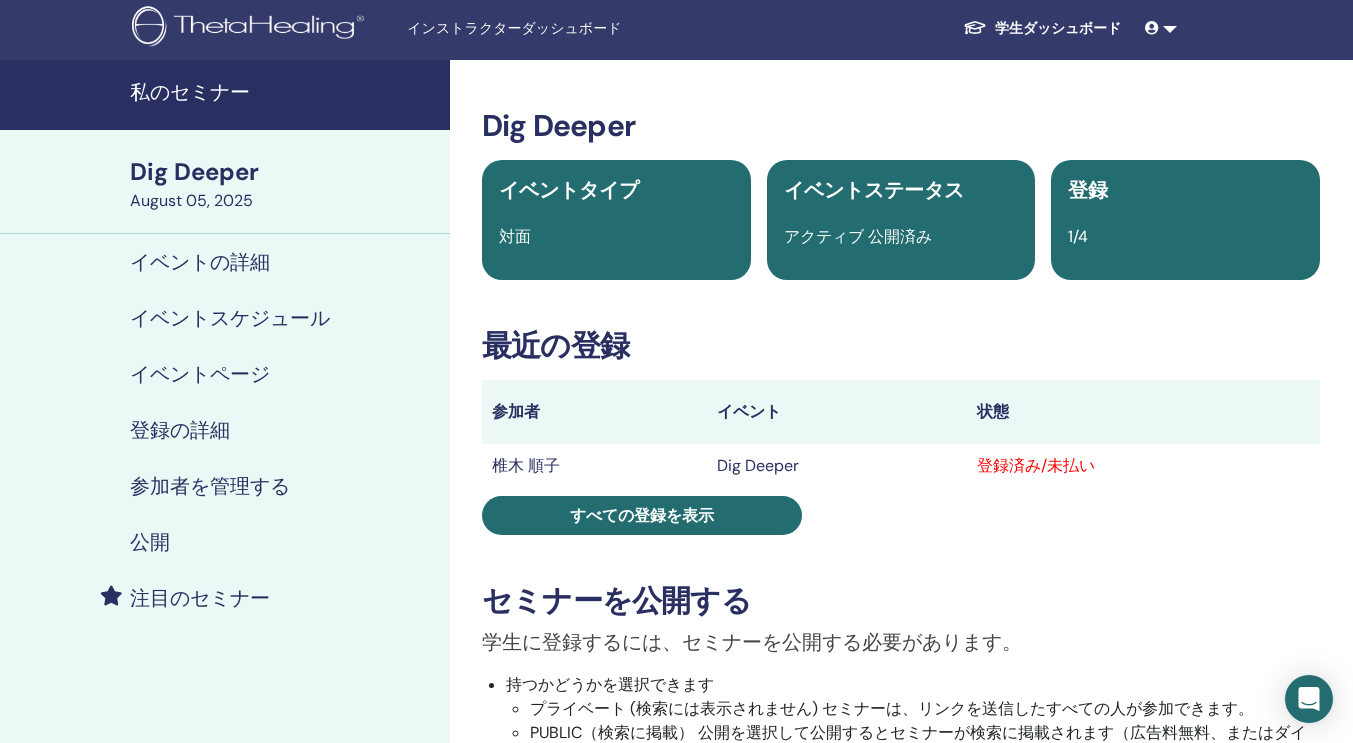 scroll, scrollTop: 0, scrollLeft: 0, axis: both 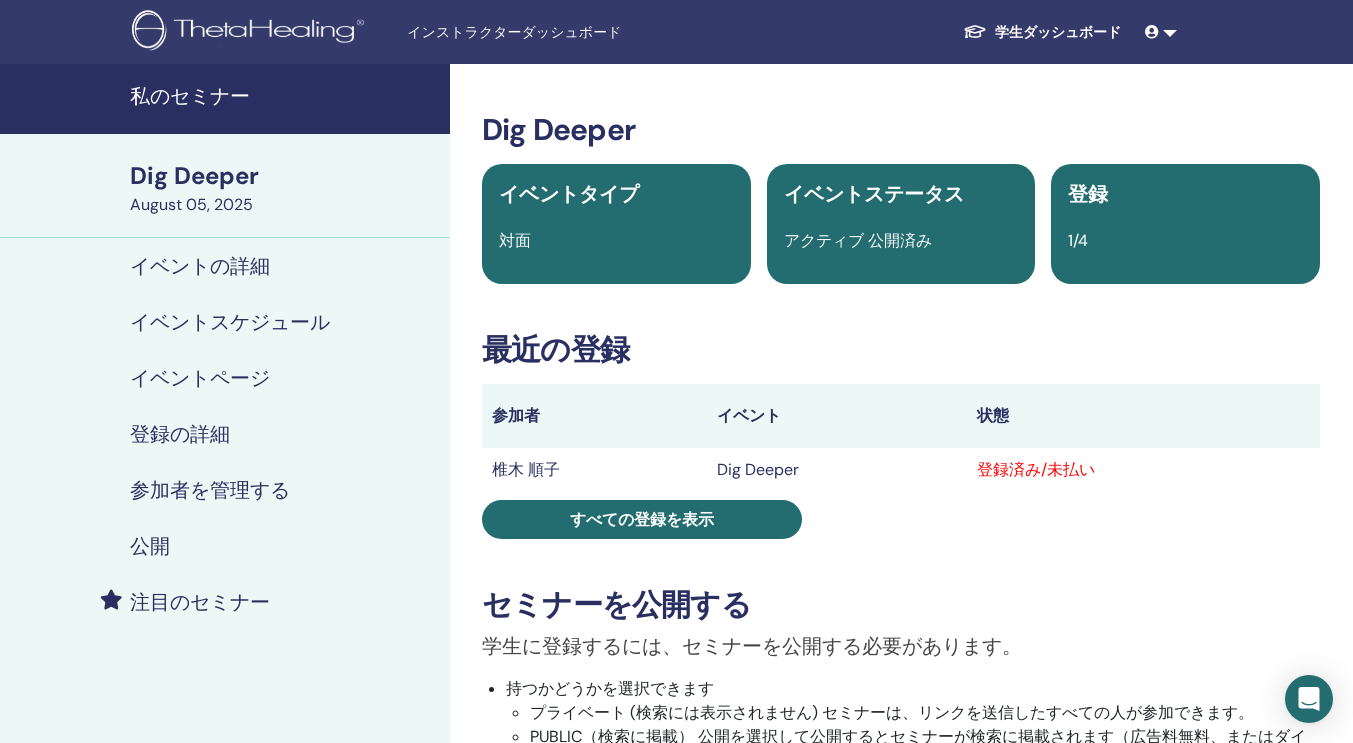 click on "イベント" at bounding box center (837, 416) 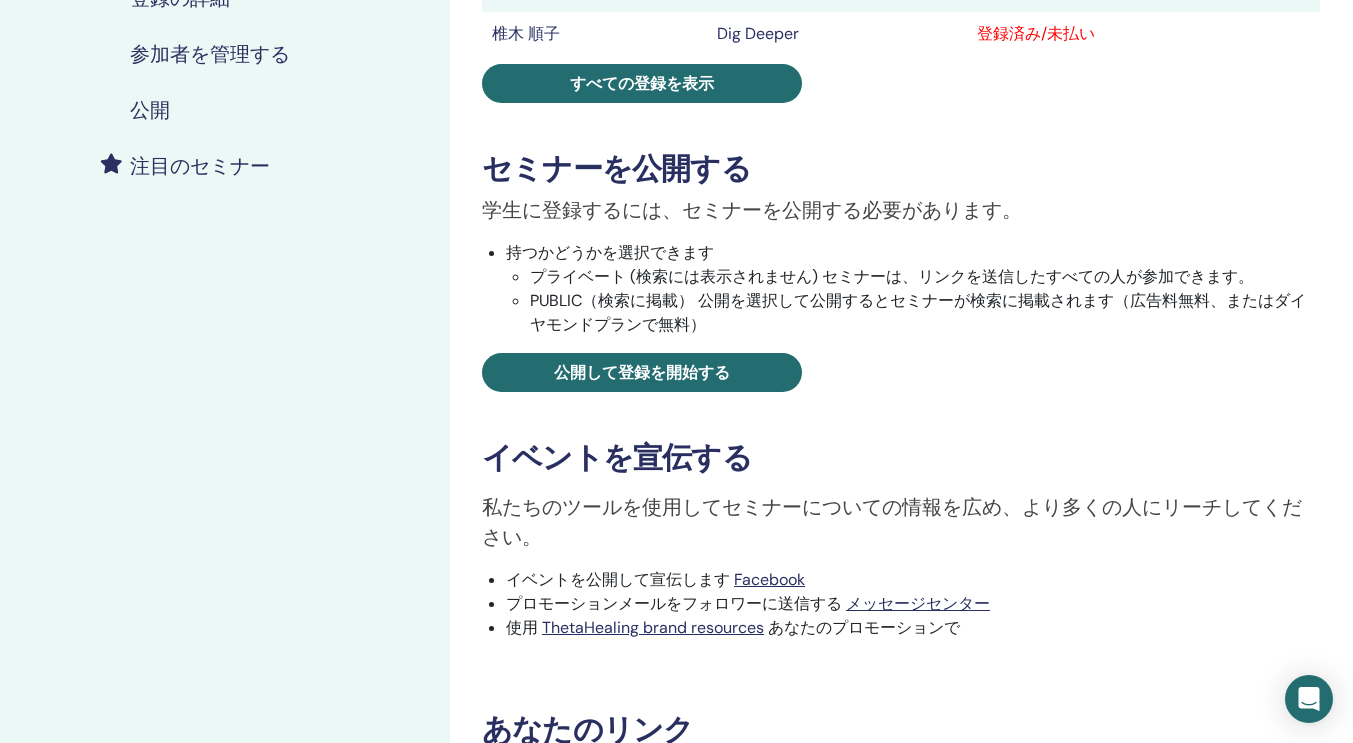 scroll, scrollTop: 437, scrollLeft: 0, axis: vertical 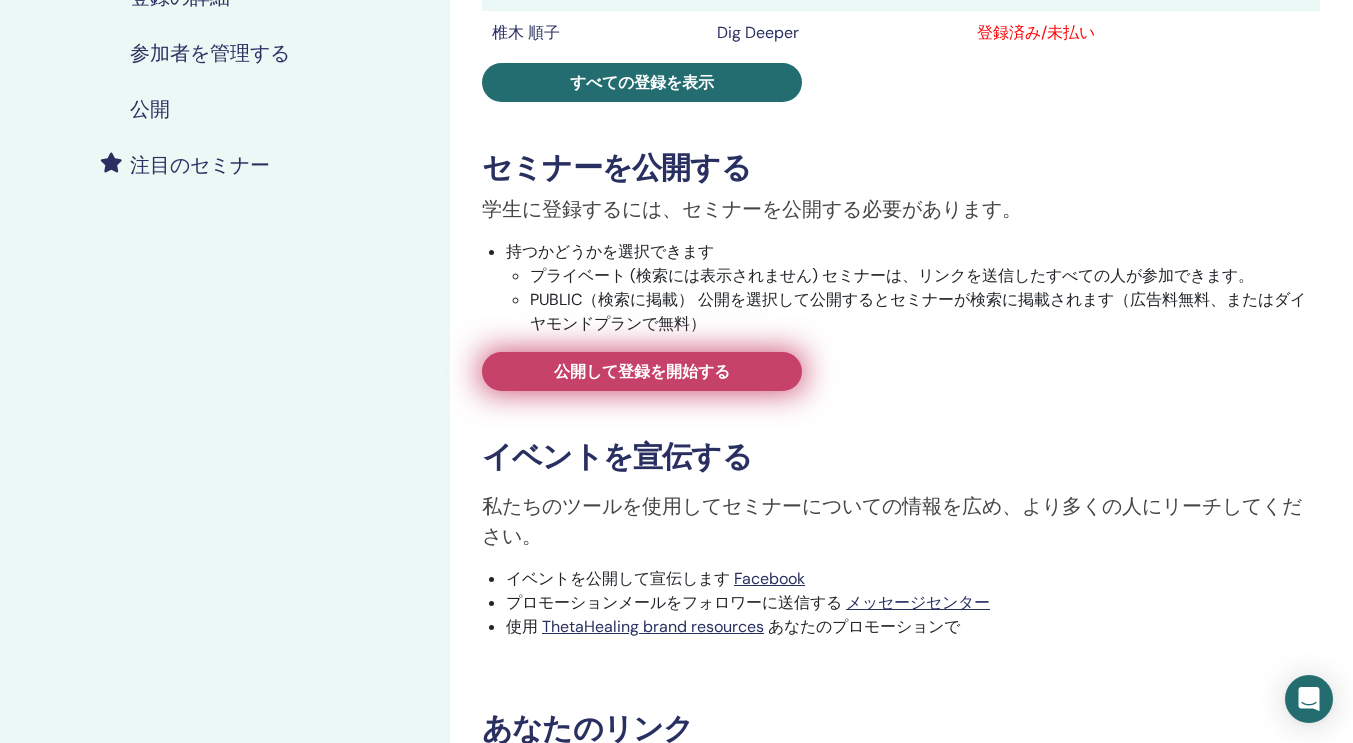 click on "公開して登録を開始する" at bounding box center (642, 371) 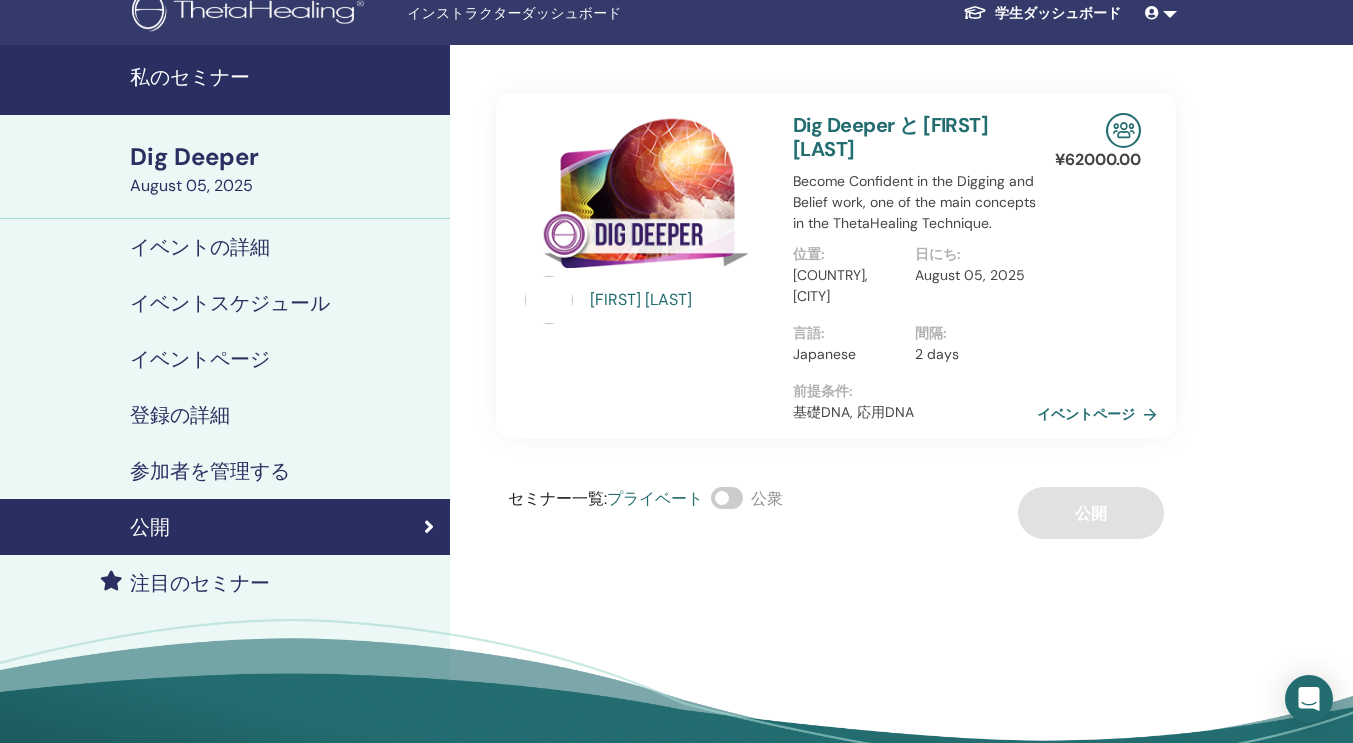 scroll, scrollTop: 0, scrollLeft: 0, axis: both 